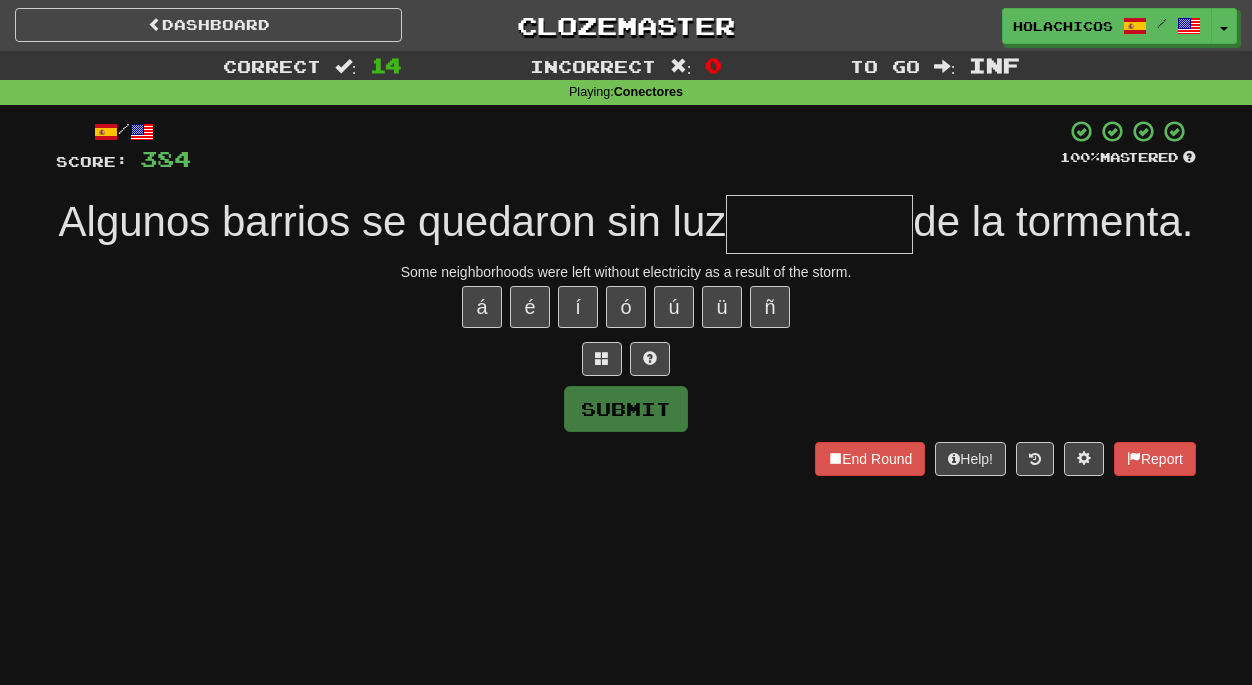 scroll, scrollTop: 0, scrollLeft: 0, axis: both 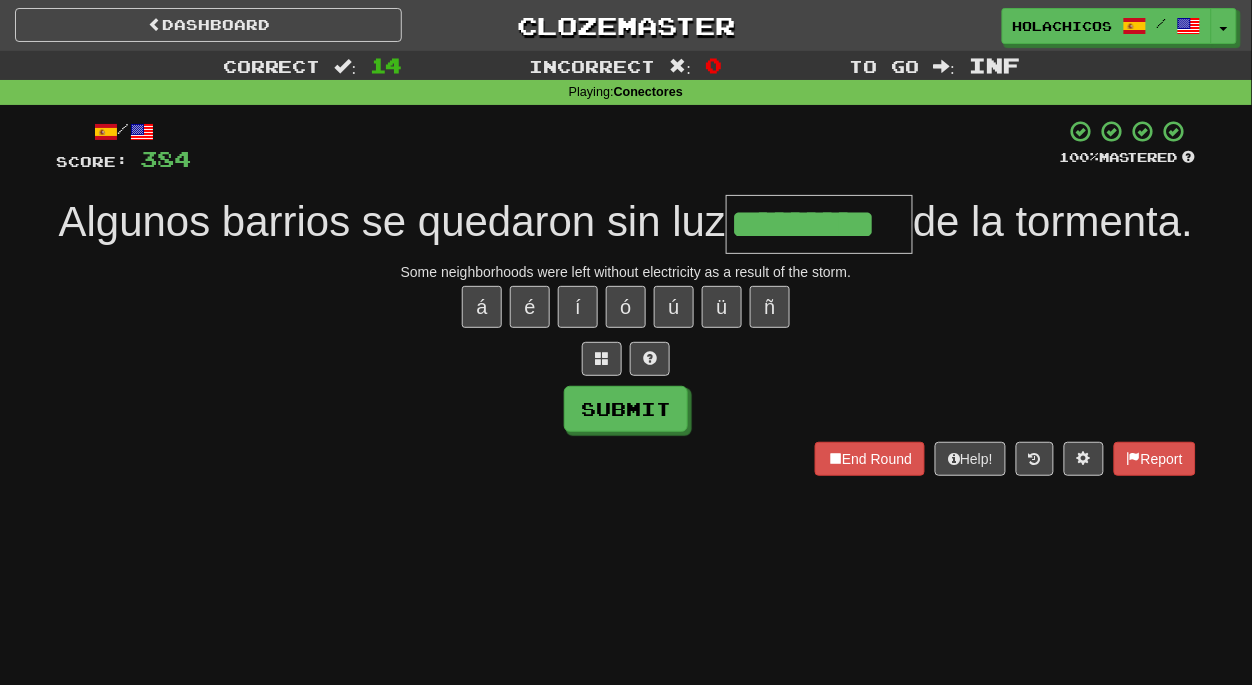 type on "*********" 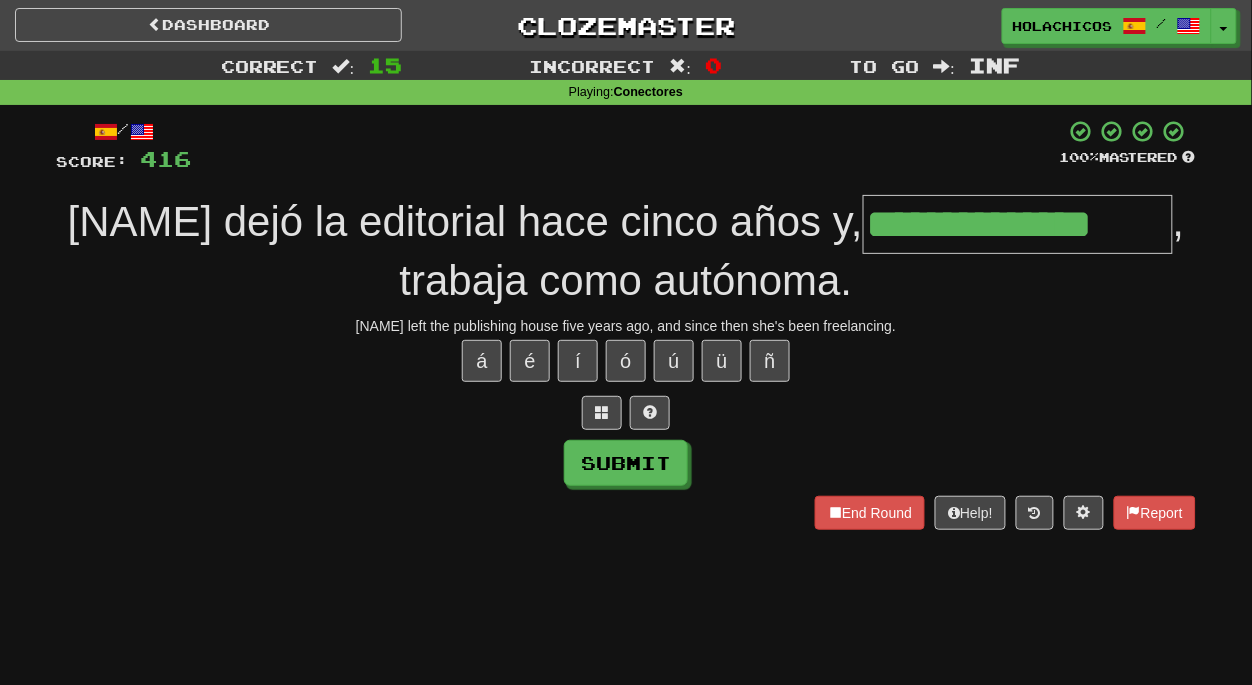 type on "**********" 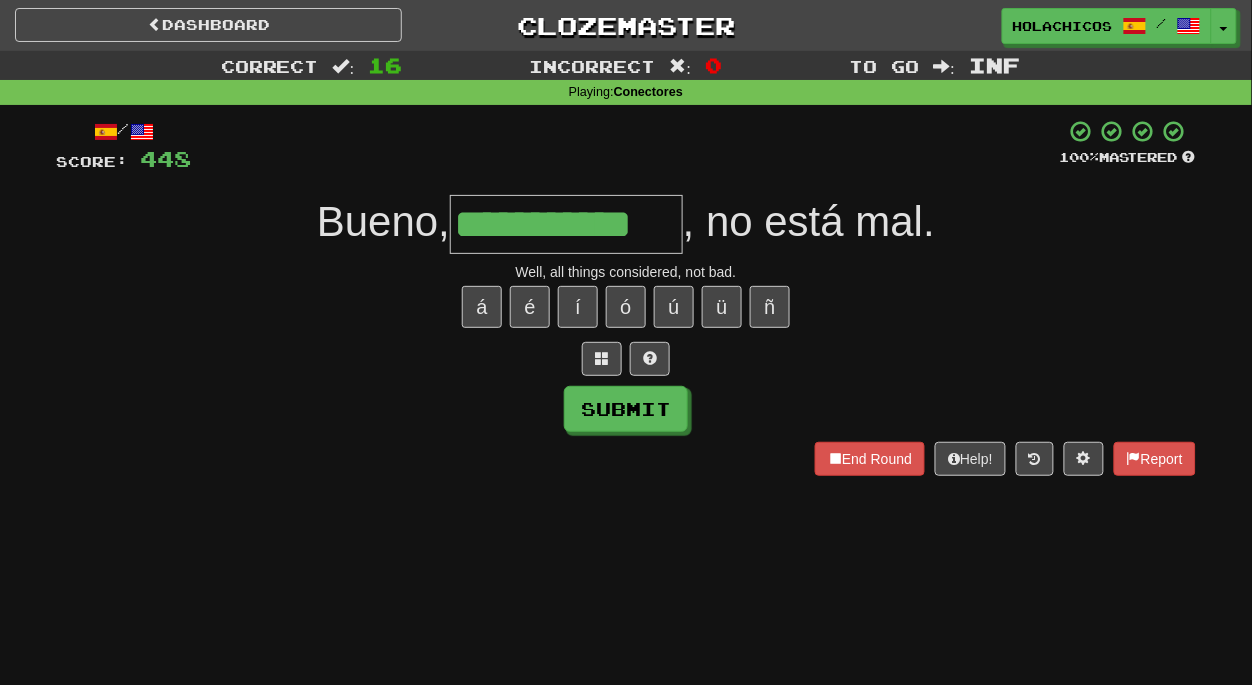 type on "**********" 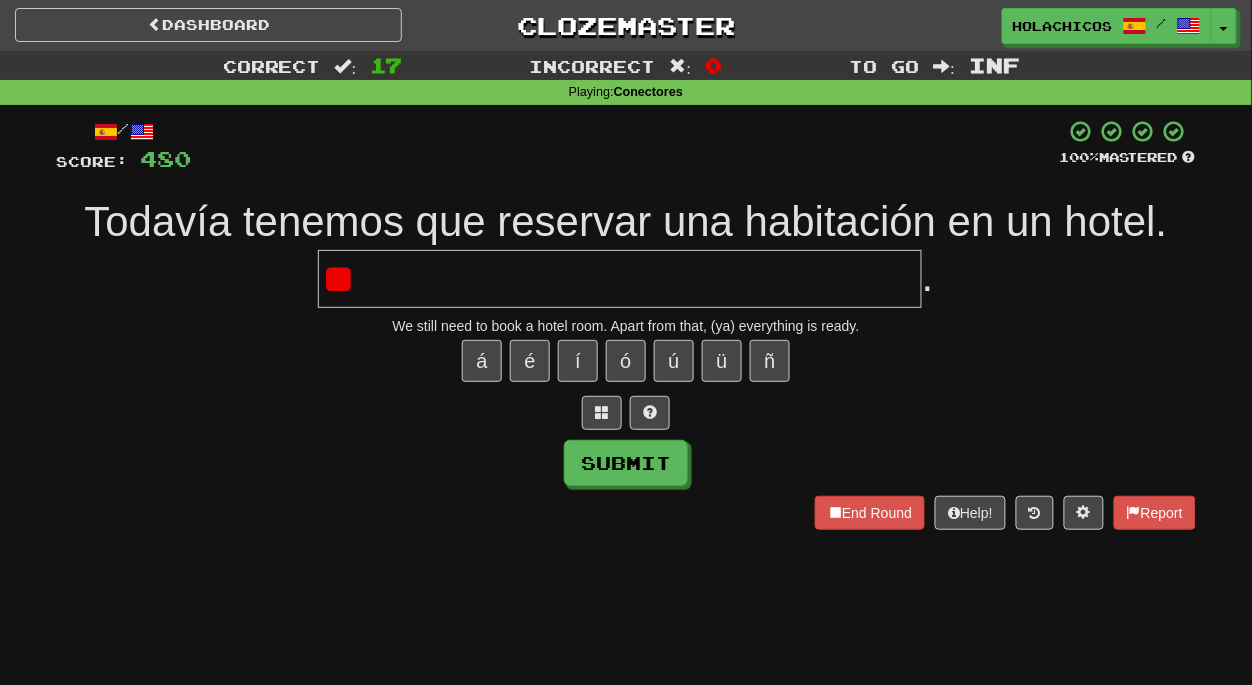 type on "*" 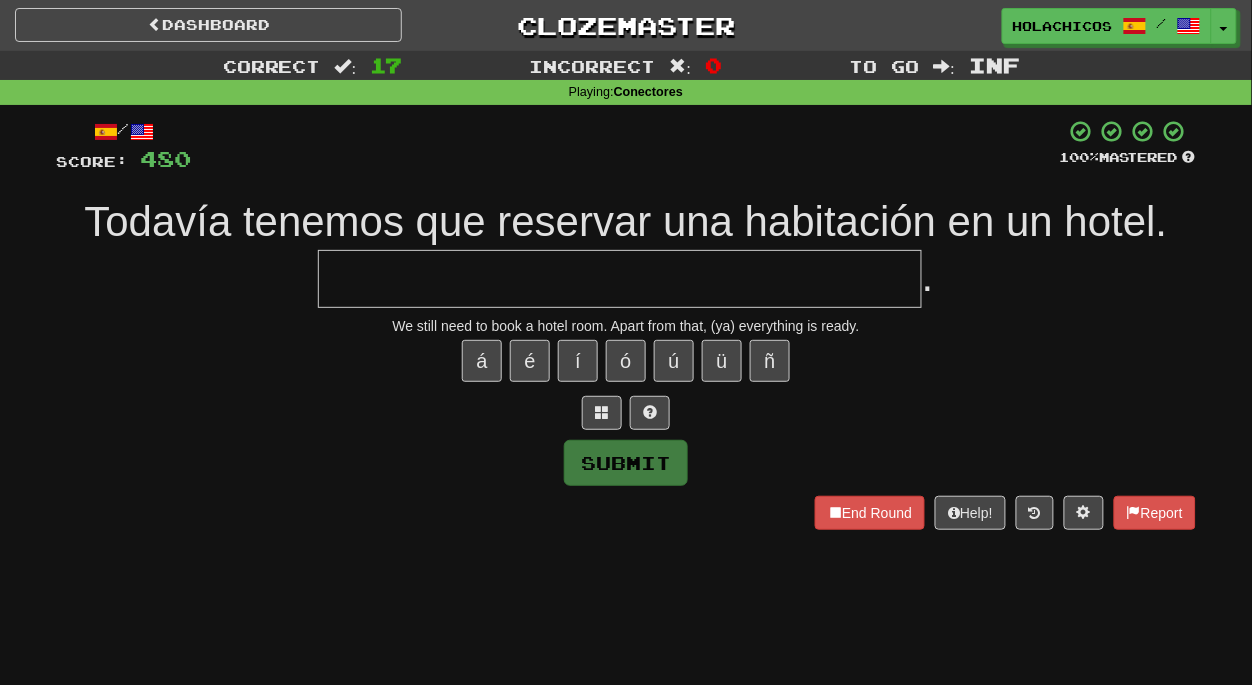 type on "*" 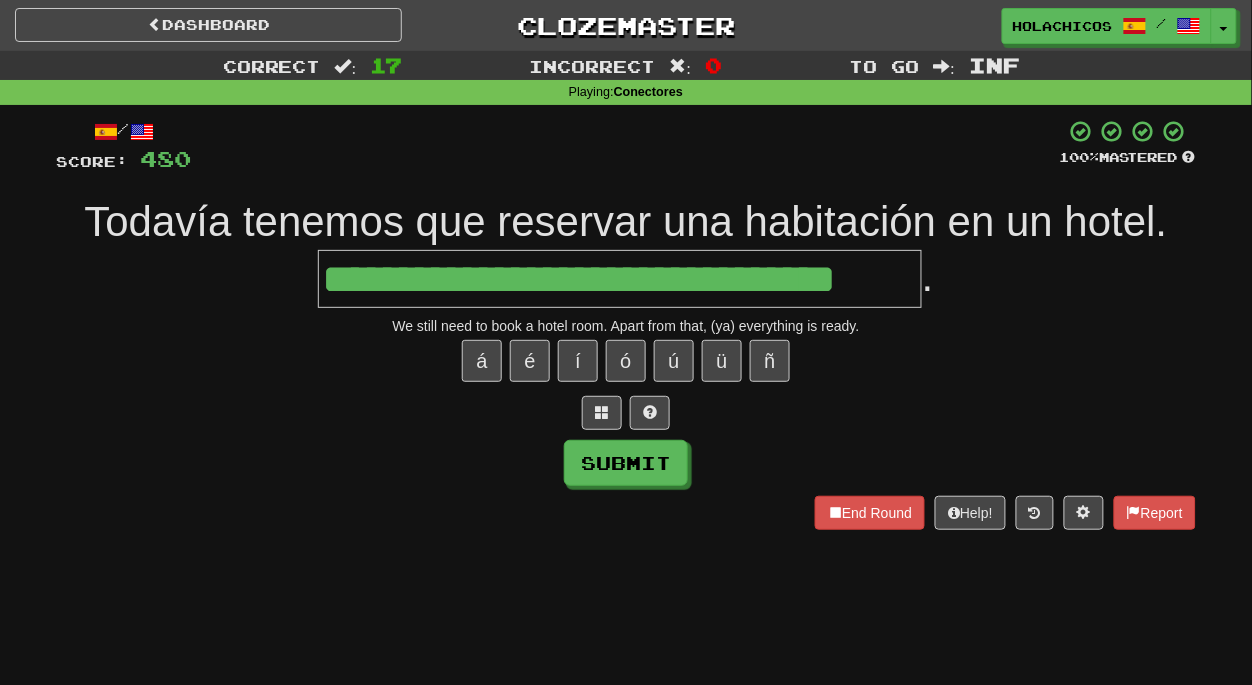 type on "**********" 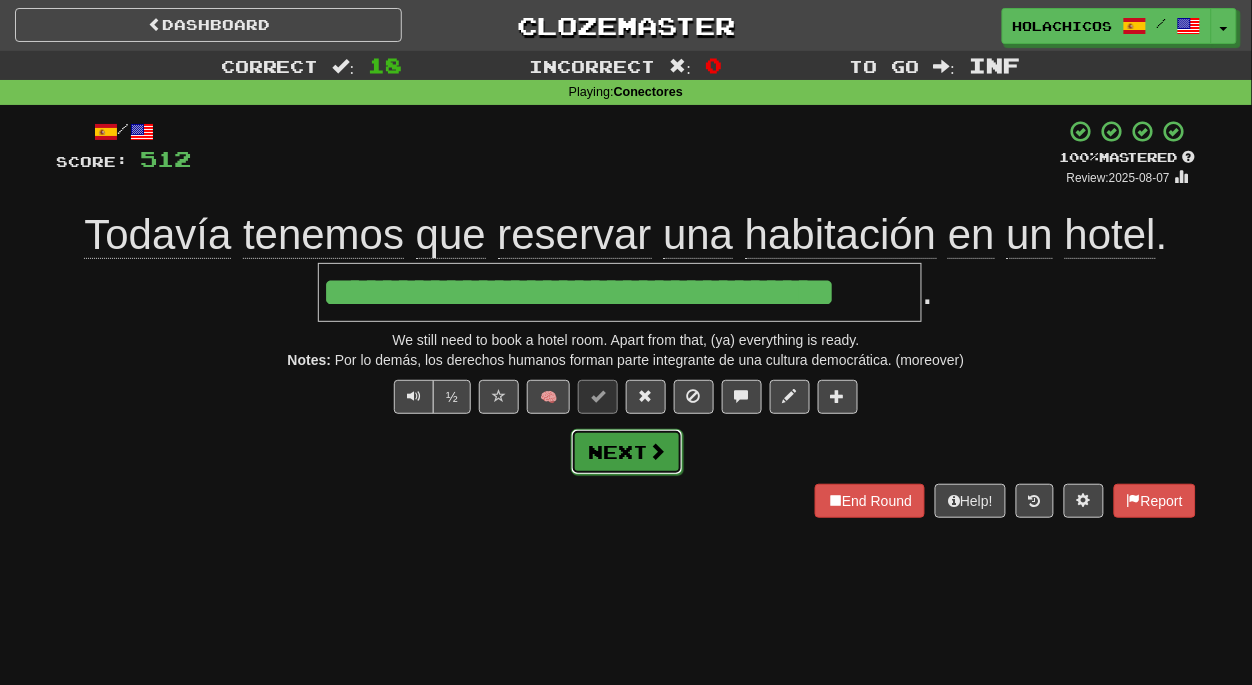 click at bounding box center [657, 451] 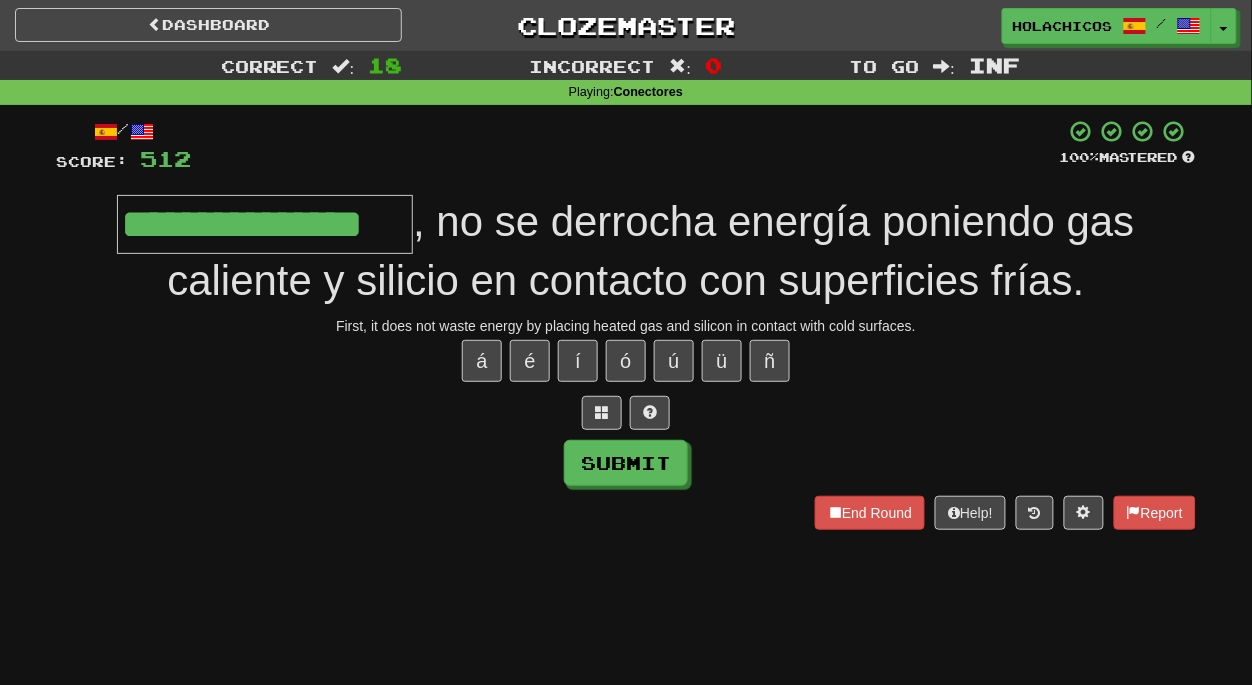 type on "**********" 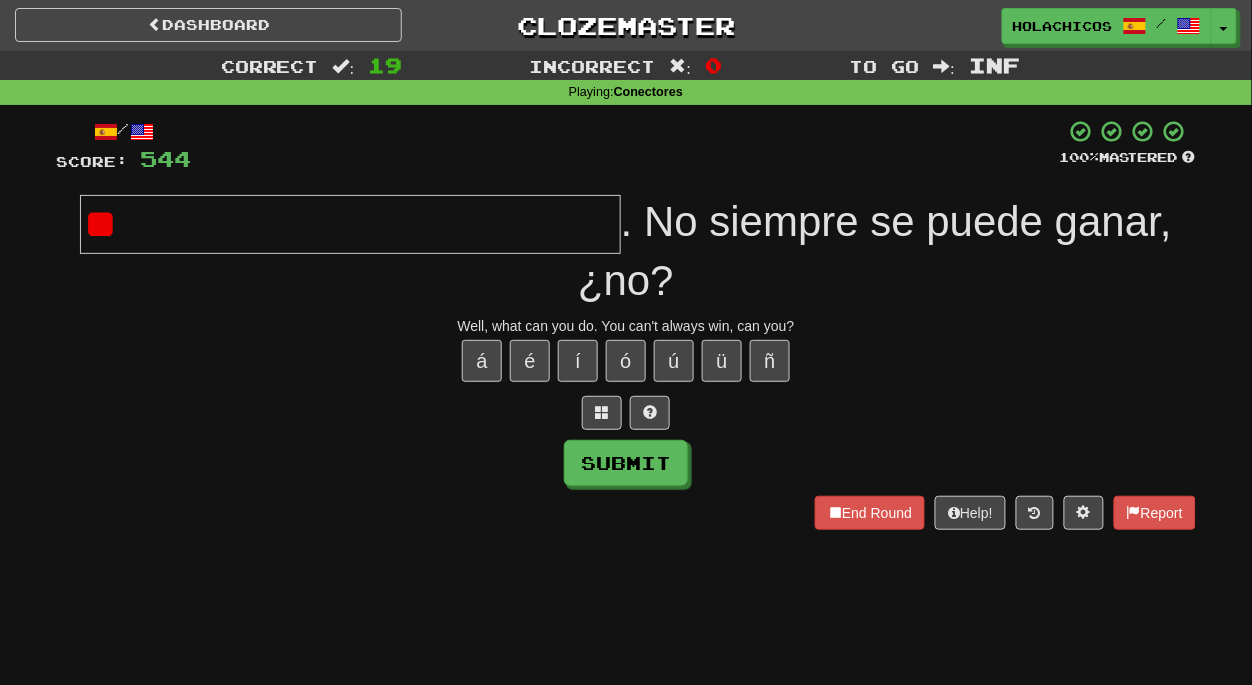 type on "*" 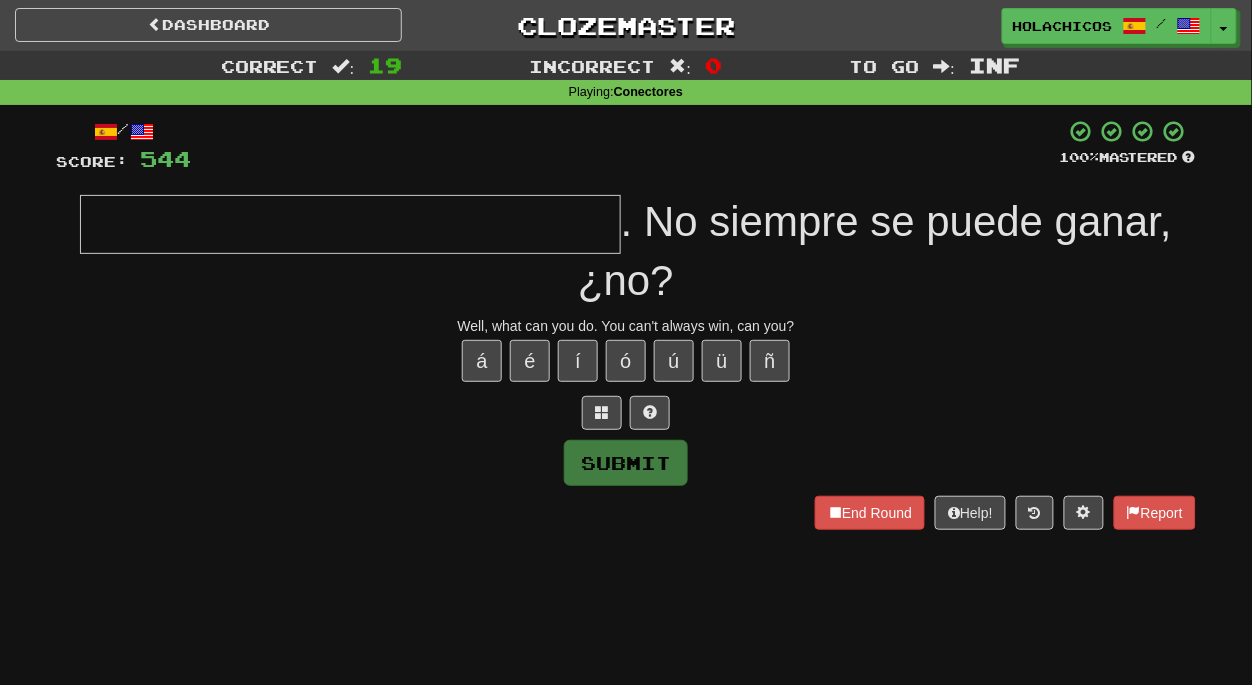 type on "*" 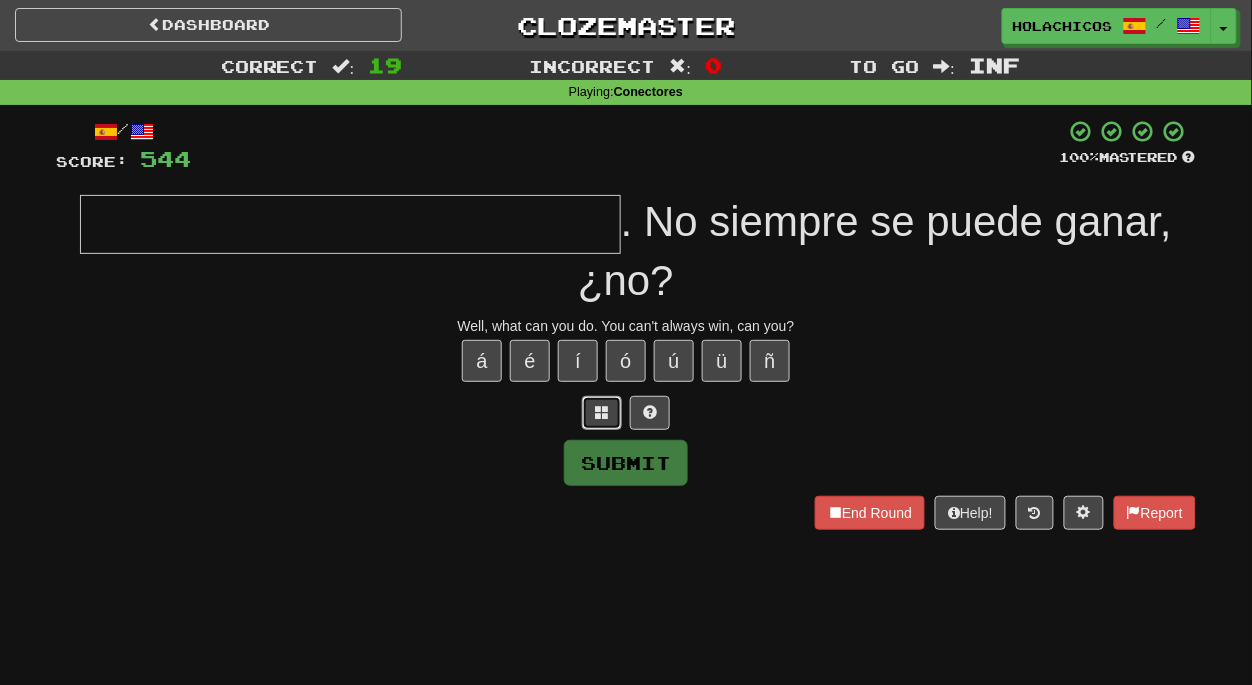 click at bounding box center (602, 412) 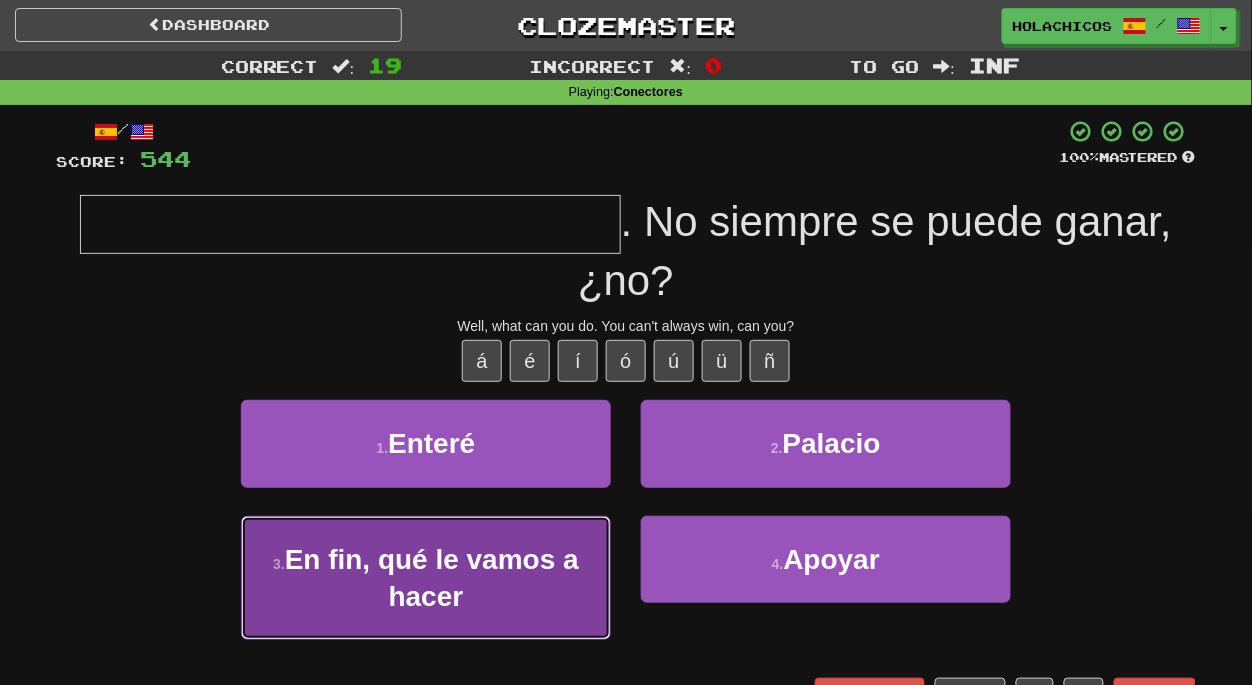 click on "En fin, qué le vamos a hacer" at bounding box center (432, 578) 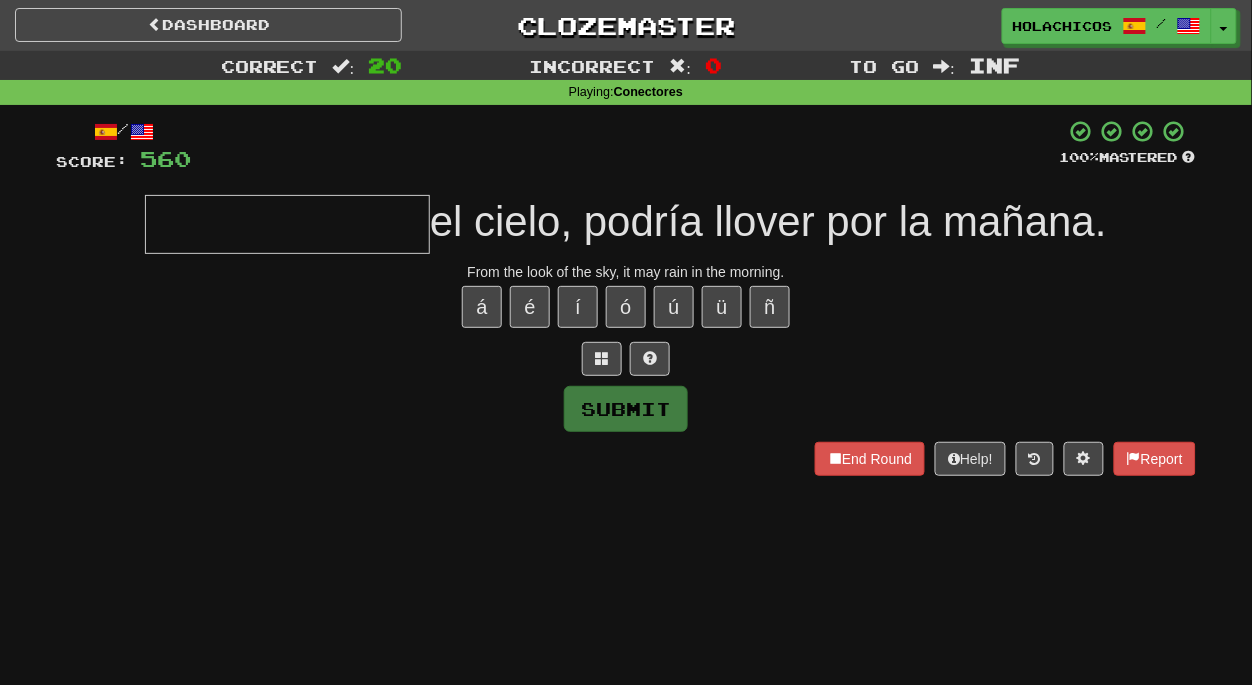 type on "*" 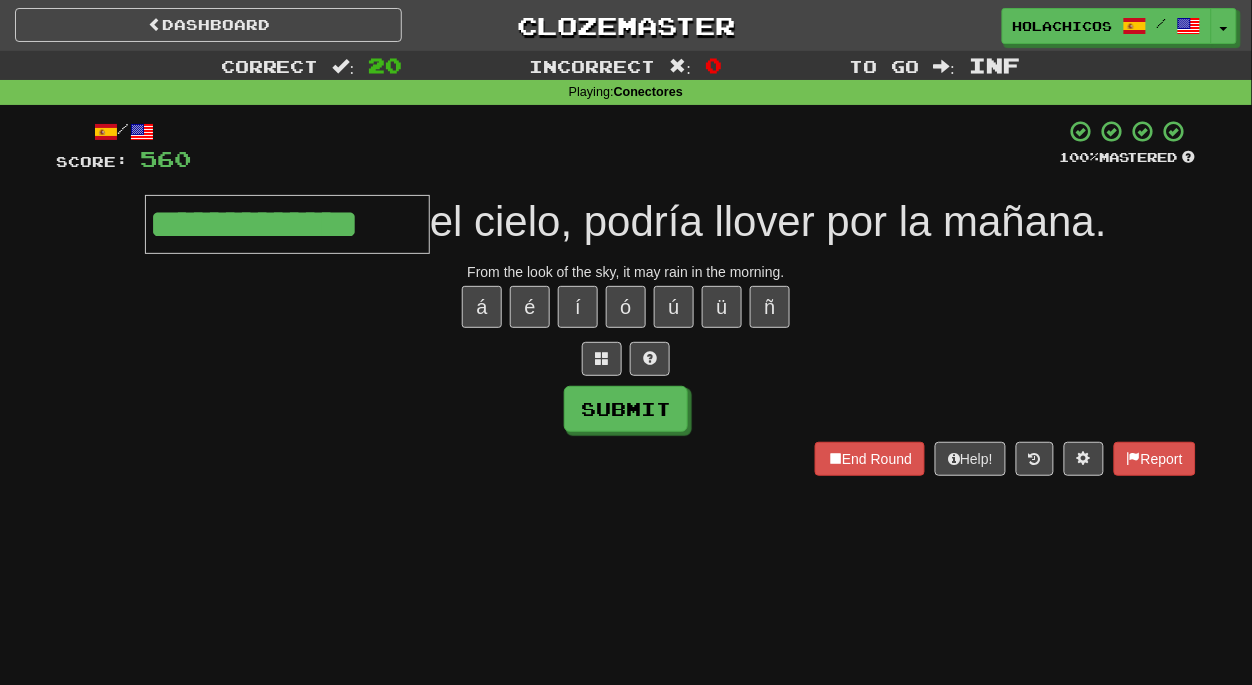 type on "**********" 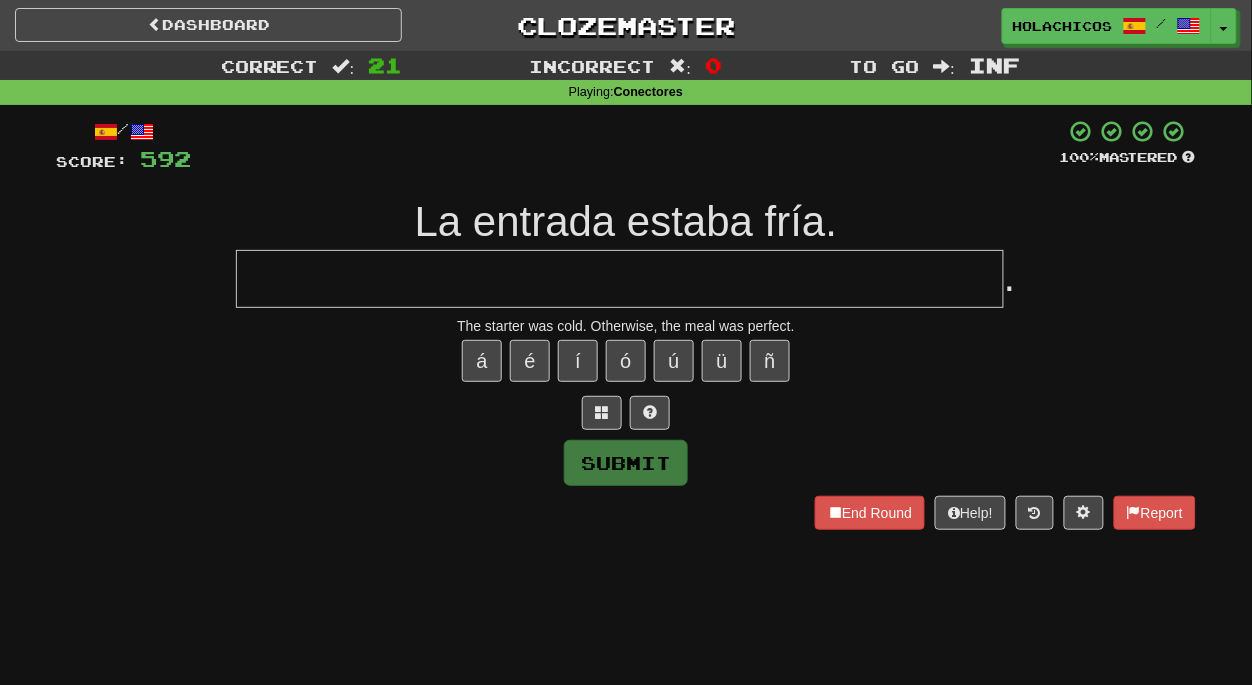 type on "*" 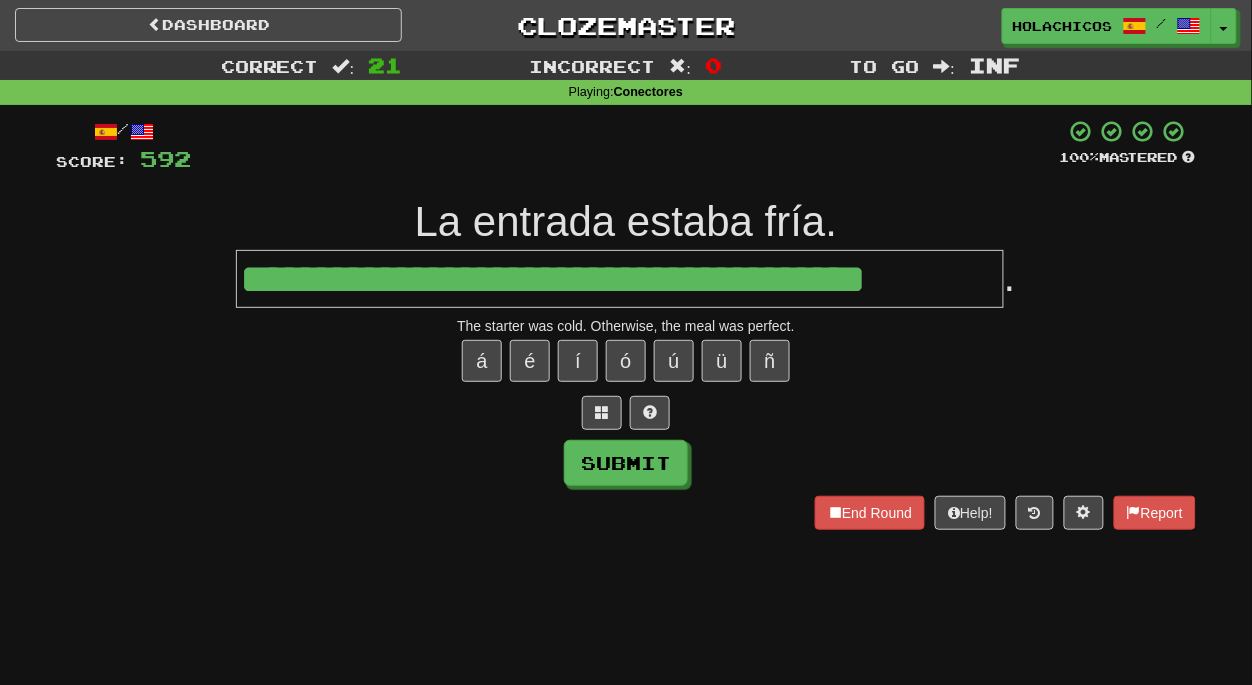 type on "**********" 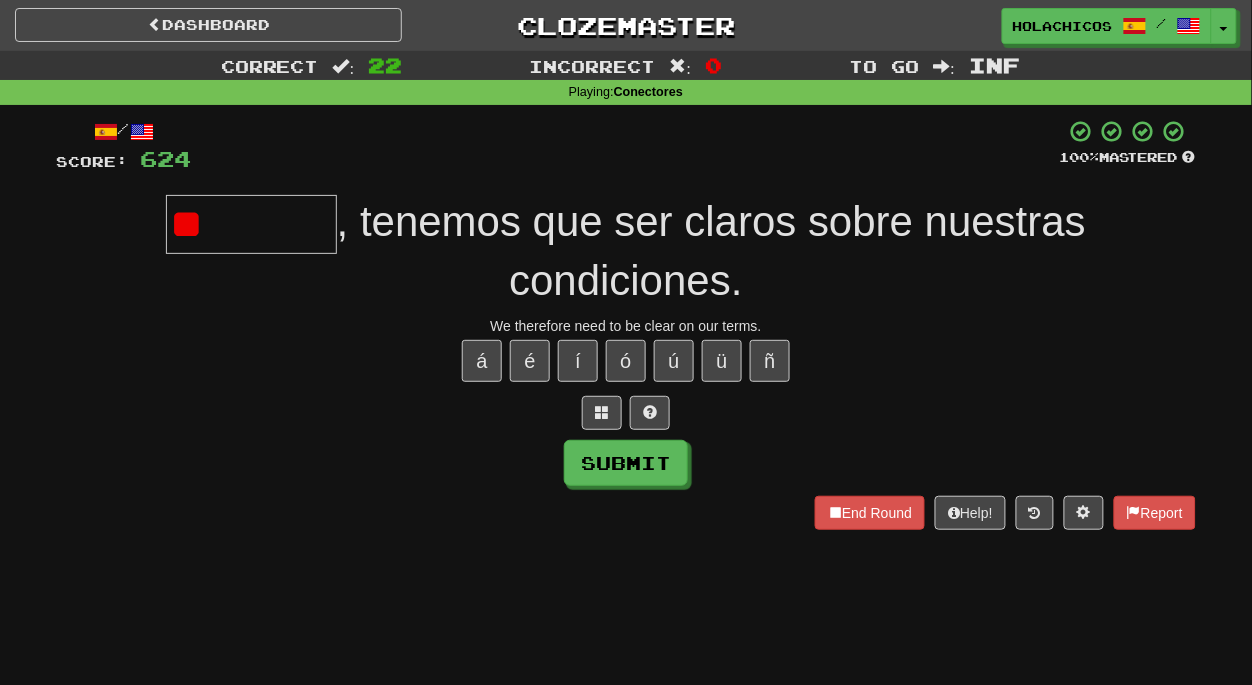 type on "*" 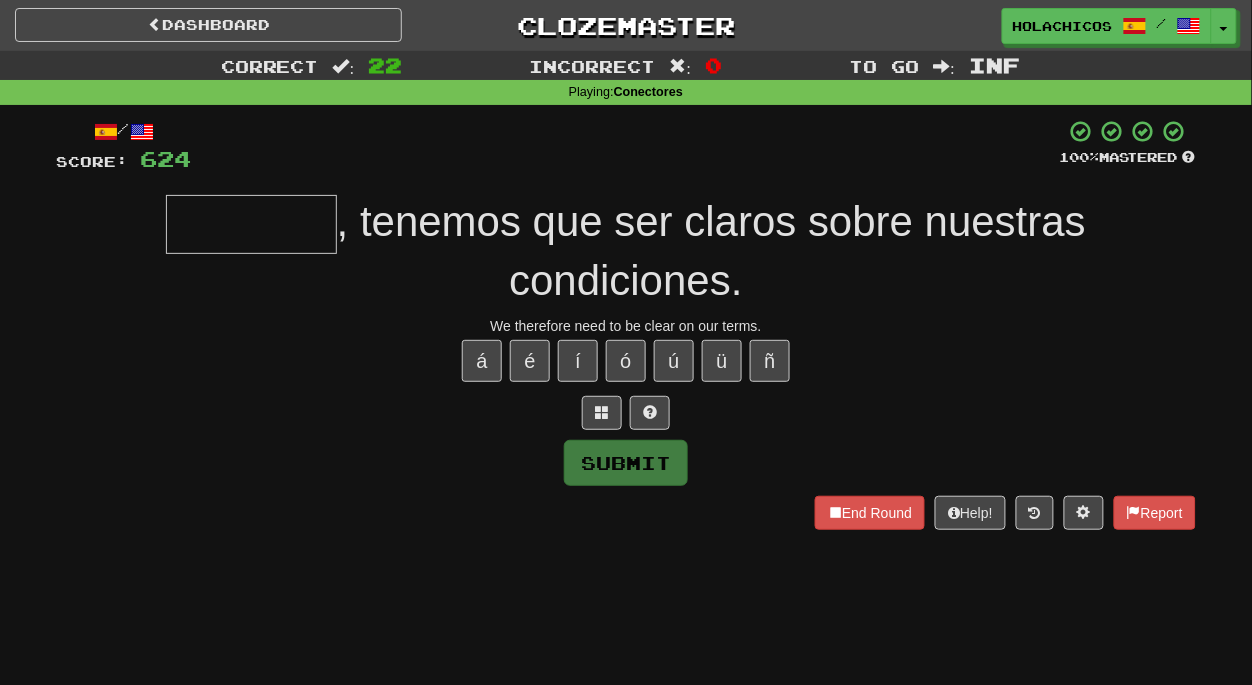 type on "*" 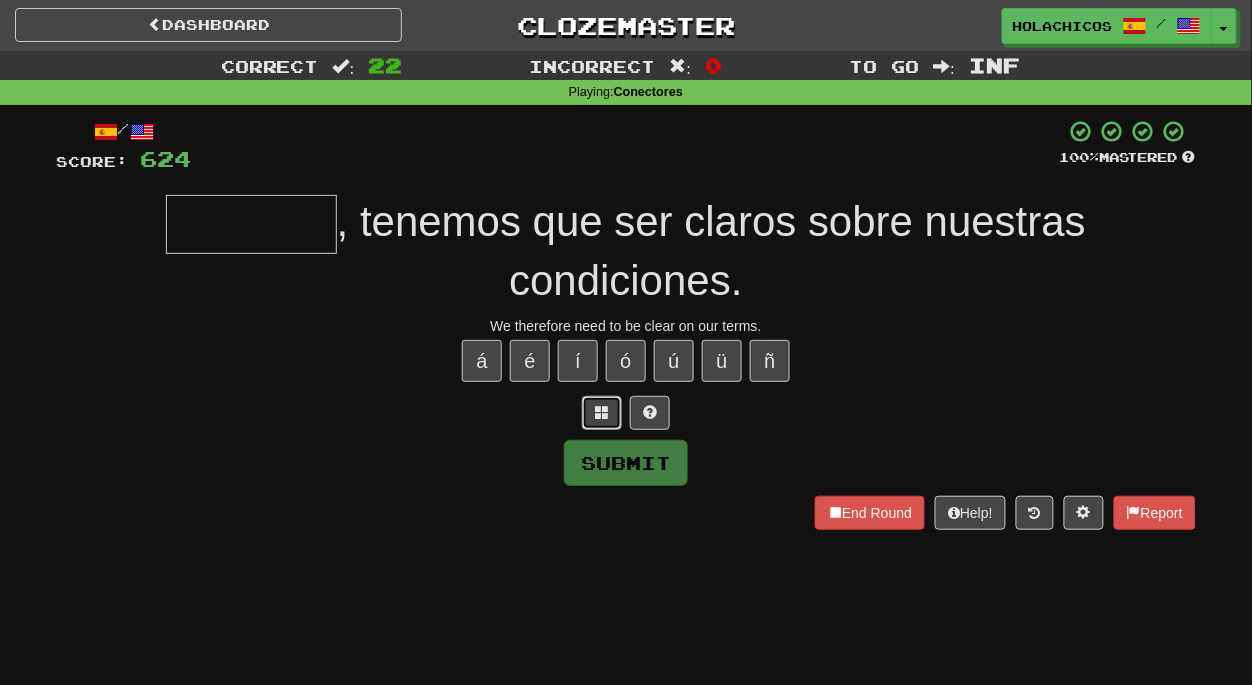 click at bounding box center (602, 412) 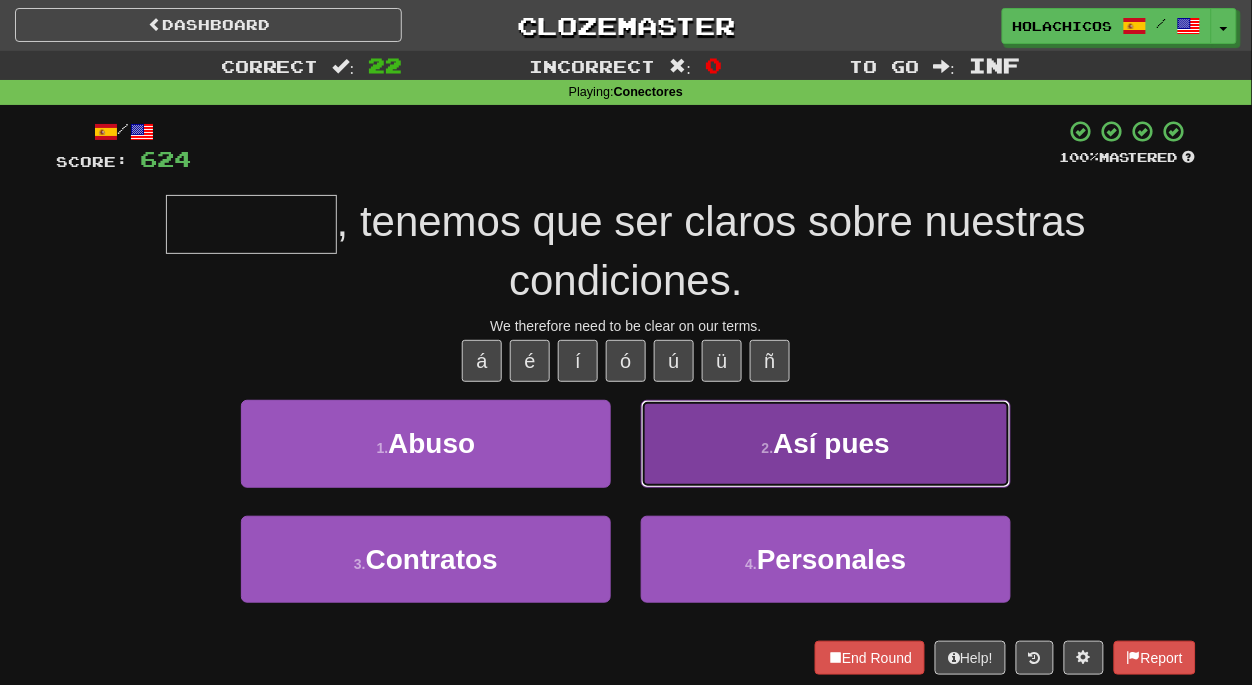 click on "2 .  Así pues" at bounding box center [826, 443] 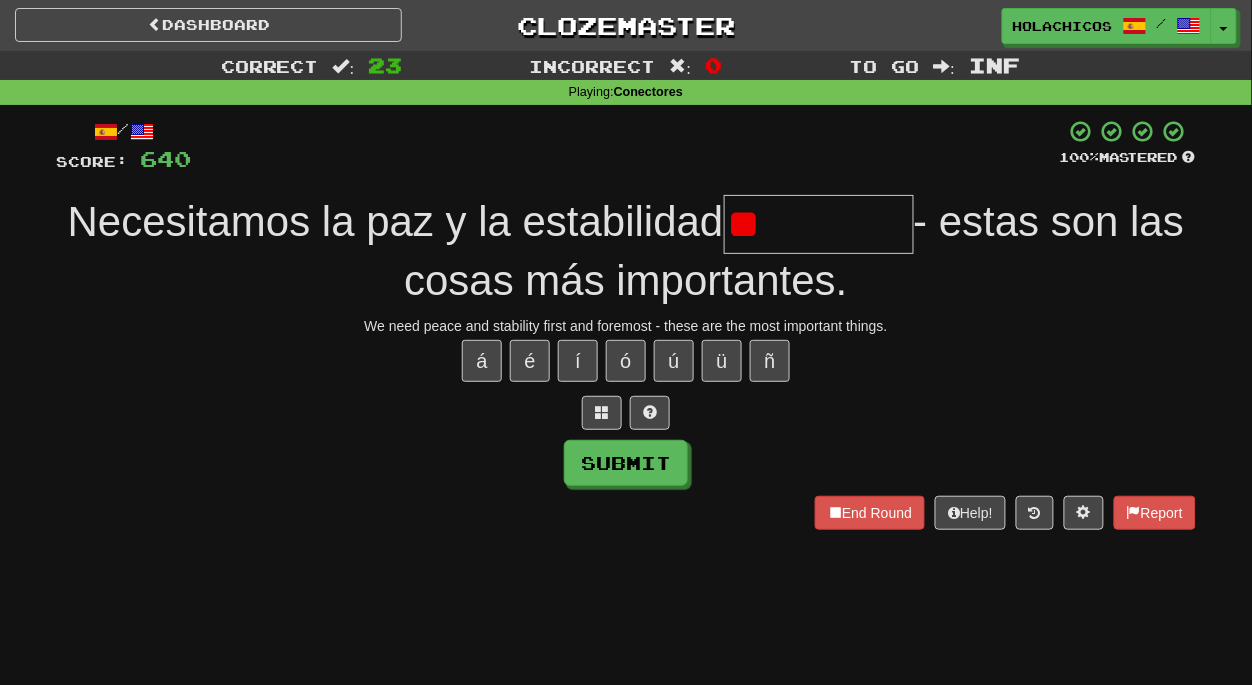 type on "*" 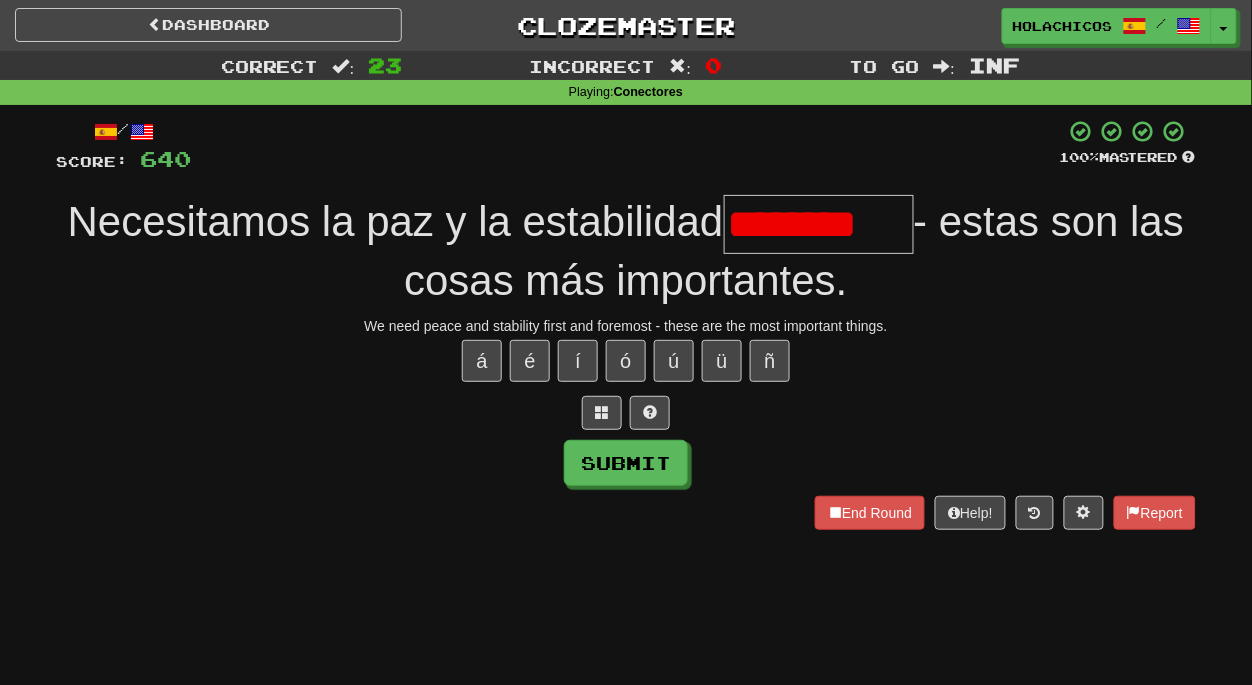 scroll, scrollTop: 0, scrollLeft: 0, axis: both 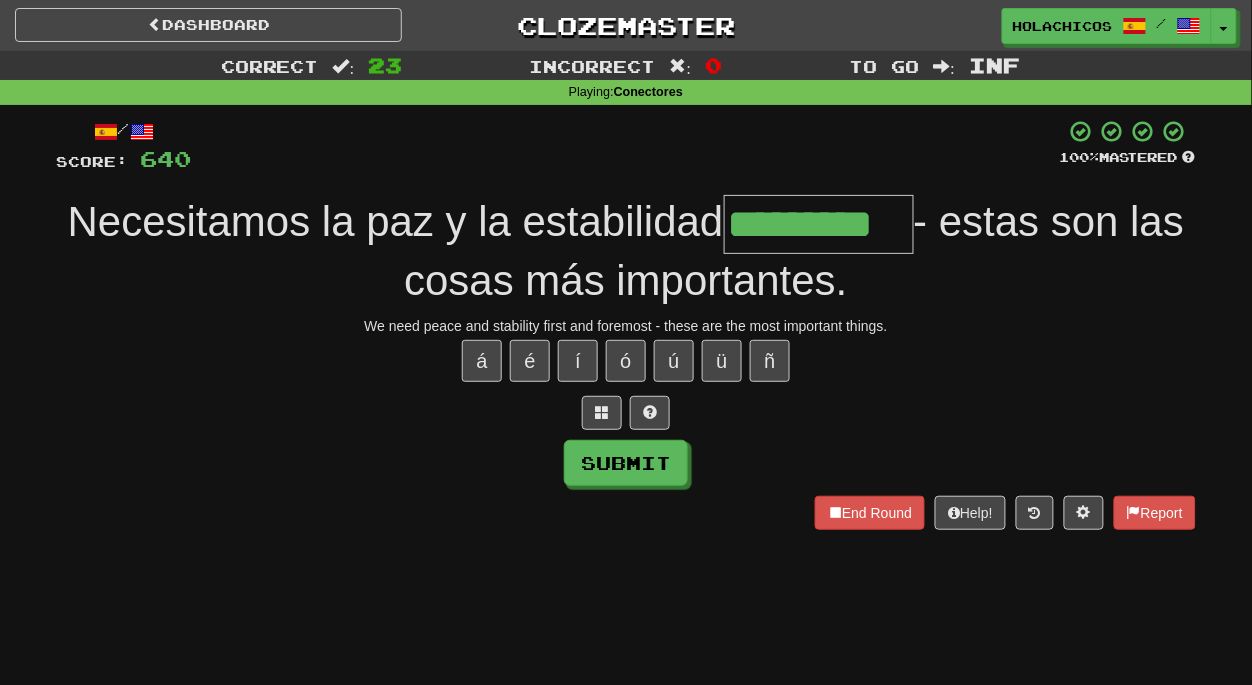 type on "*********" 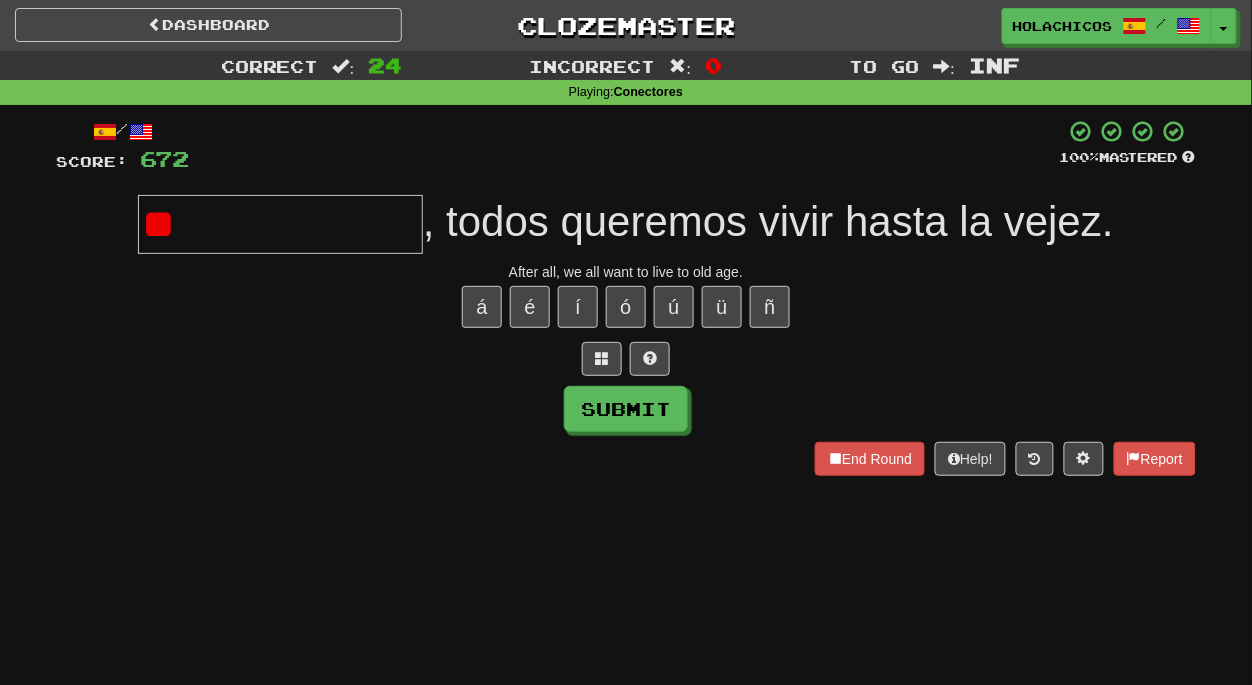 type on "*" 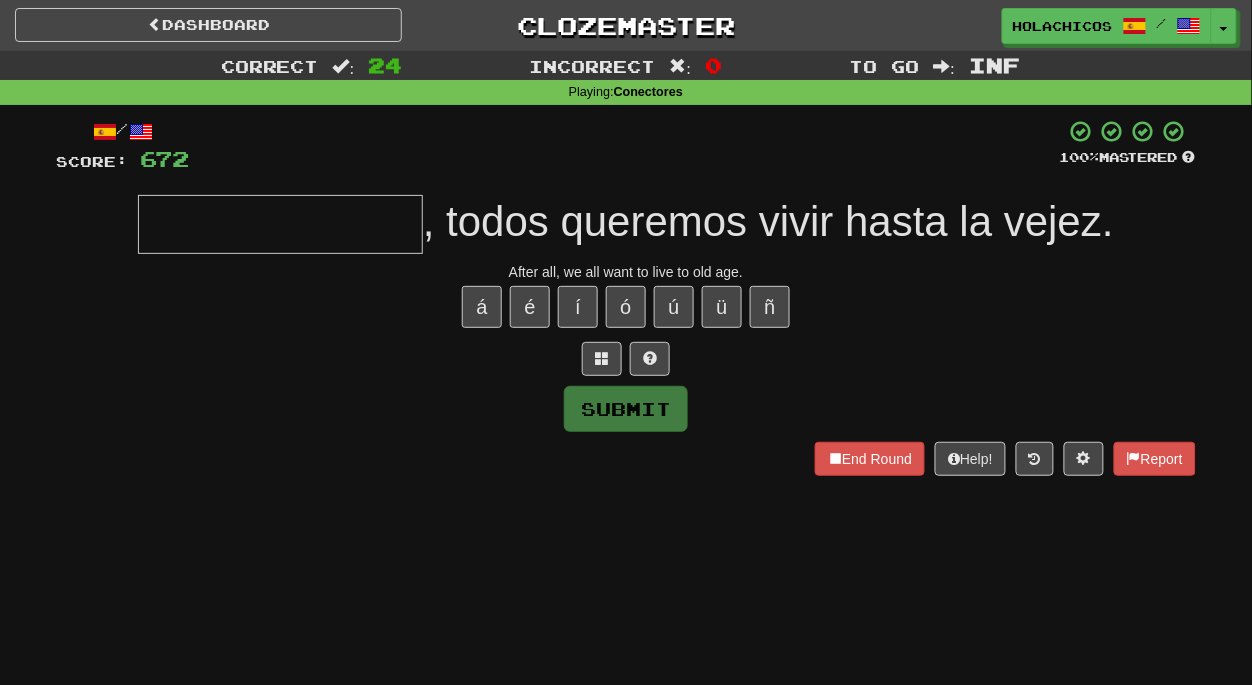 type on "*" 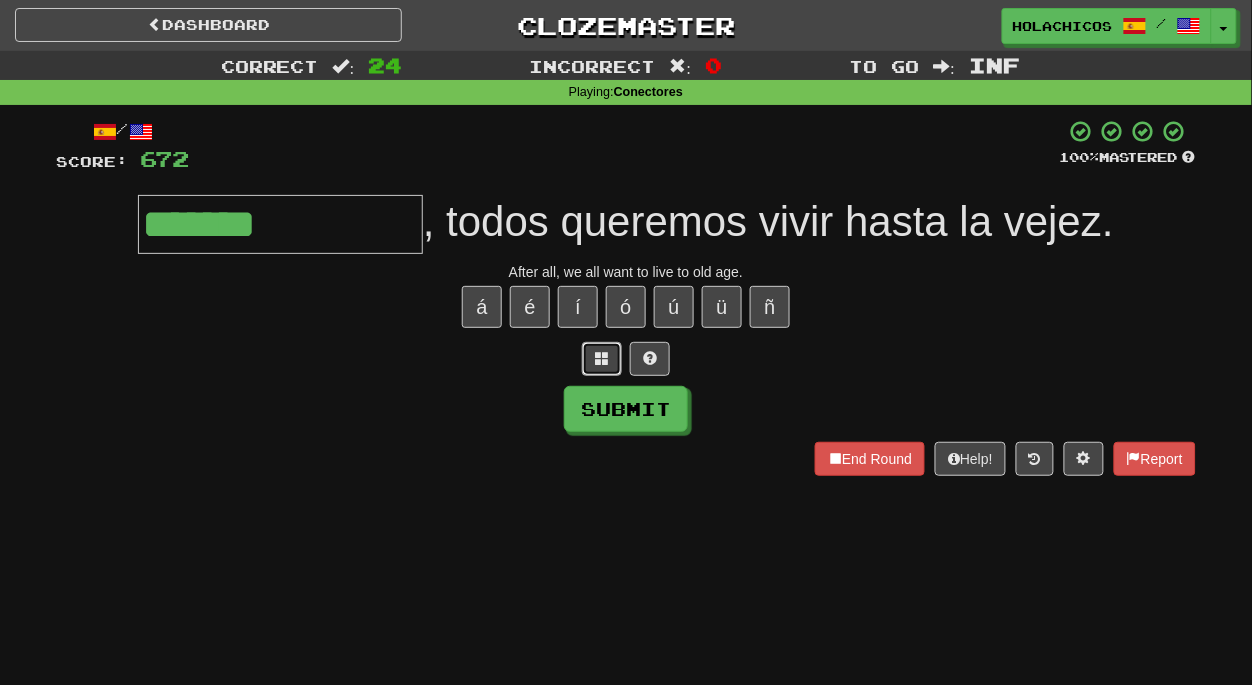 click at bounding box center [602, 358] 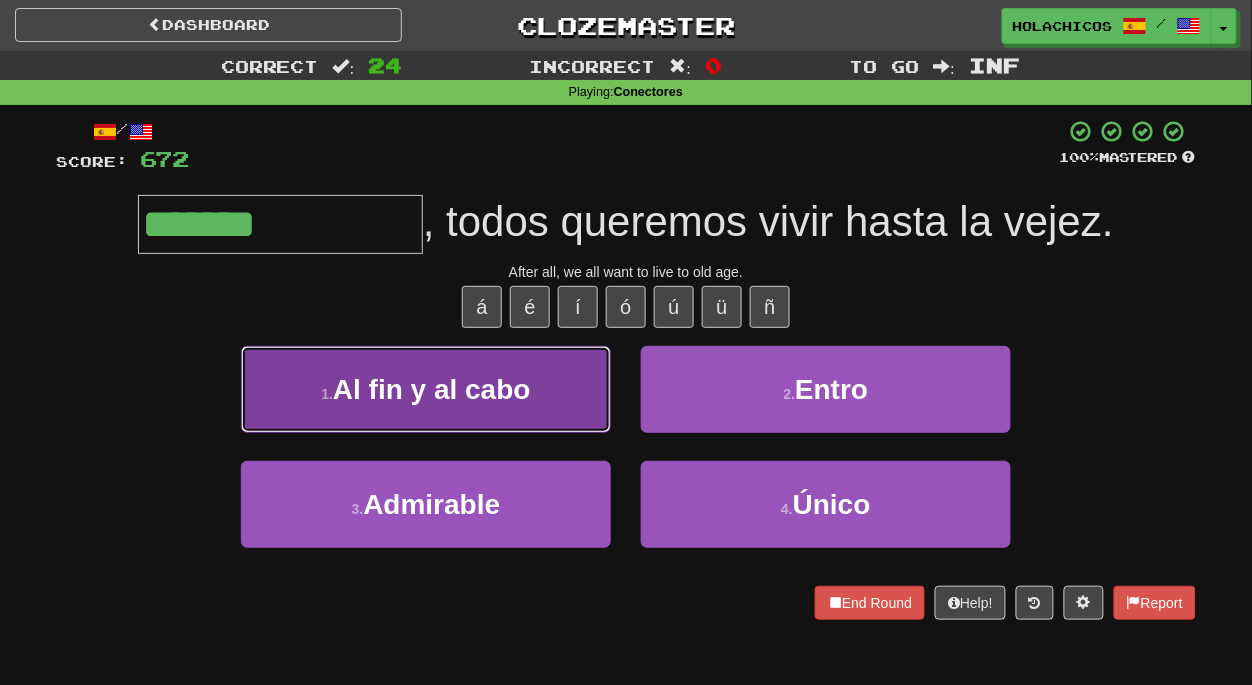 click on "Al fin y al cabo" at bounding box center [432, 389] 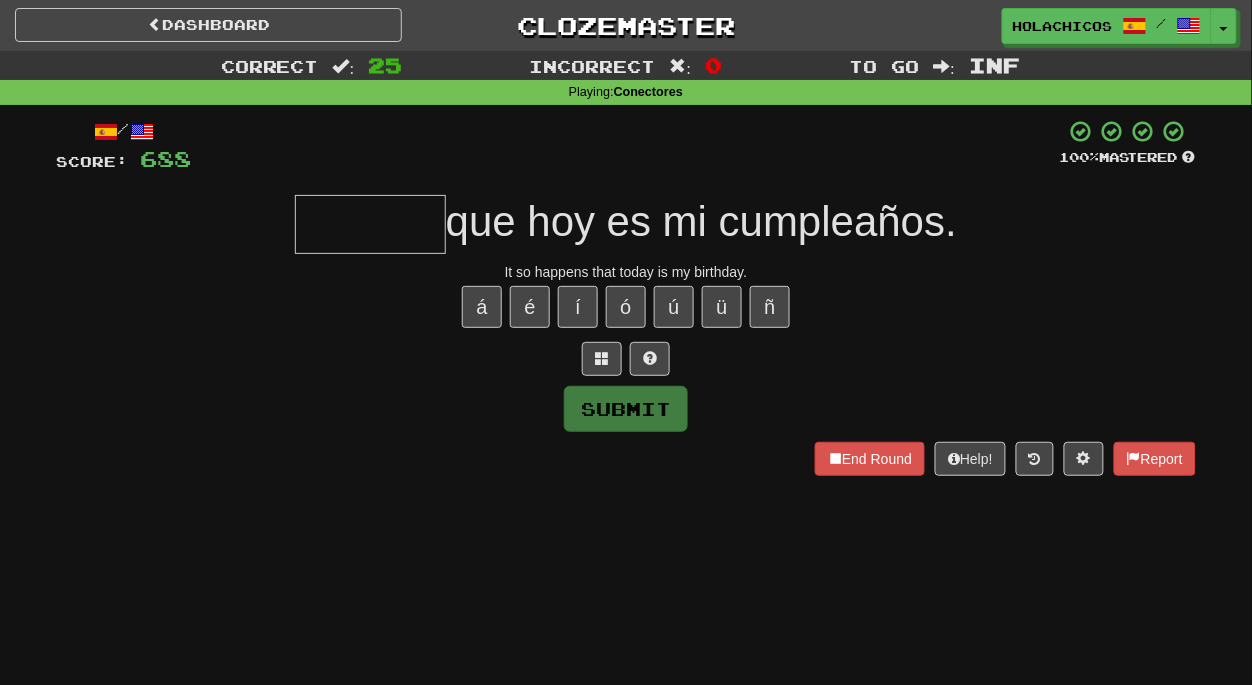 type on "*" 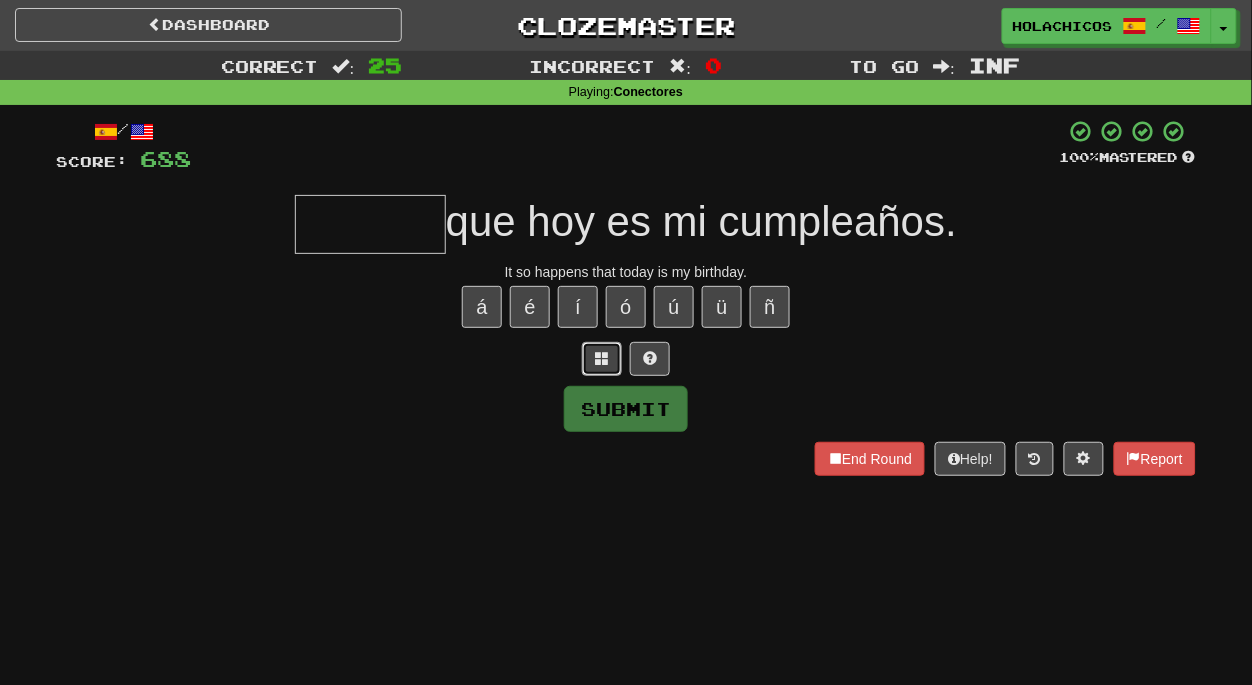 click at bounding box center [602, 358] 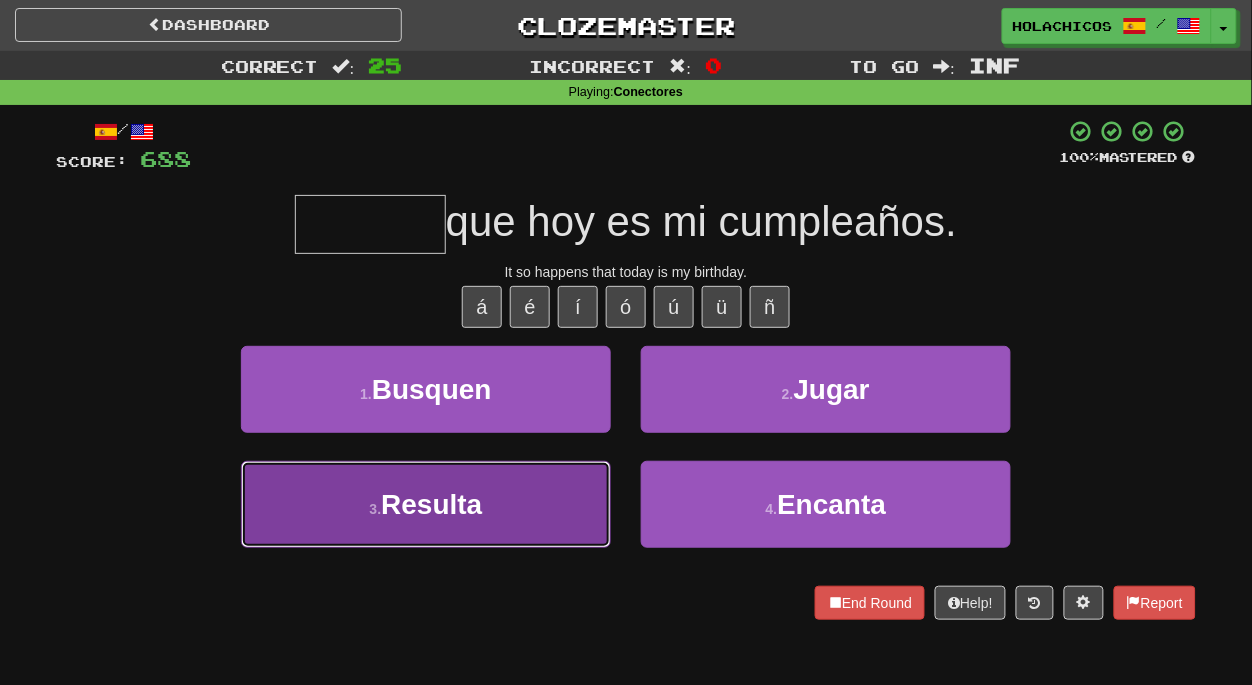 click on "3 .  Resulta" at bounding box center (426, 504) 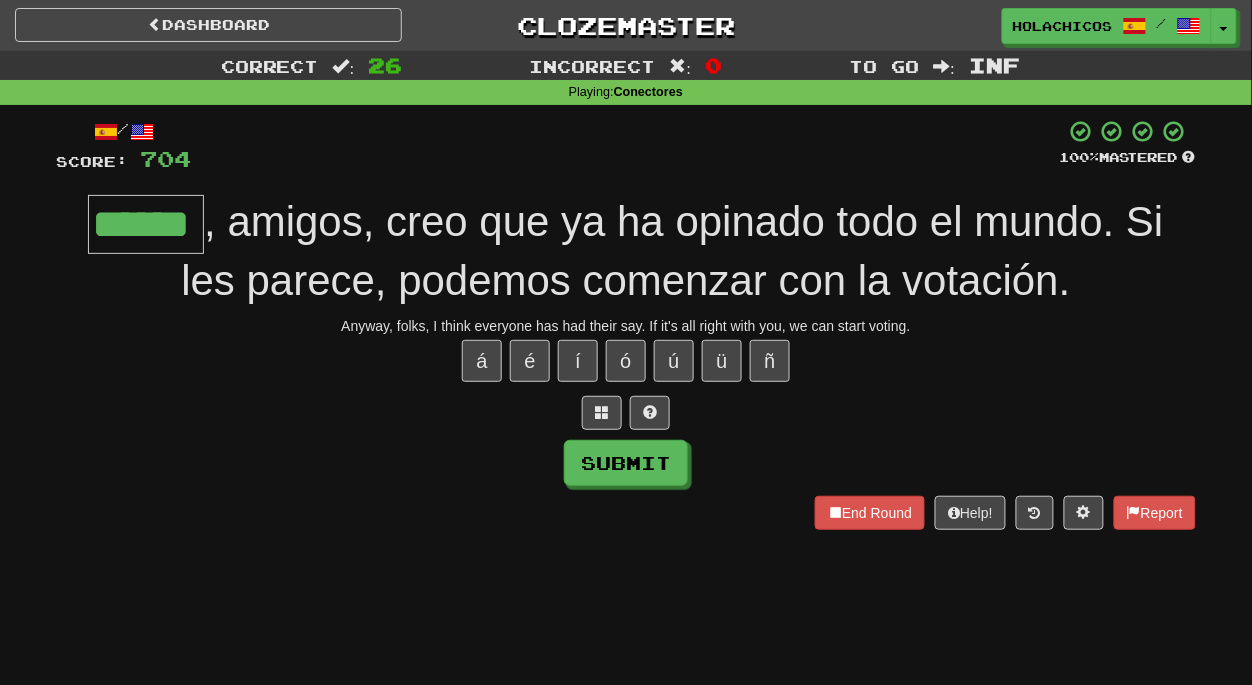 type on "******" 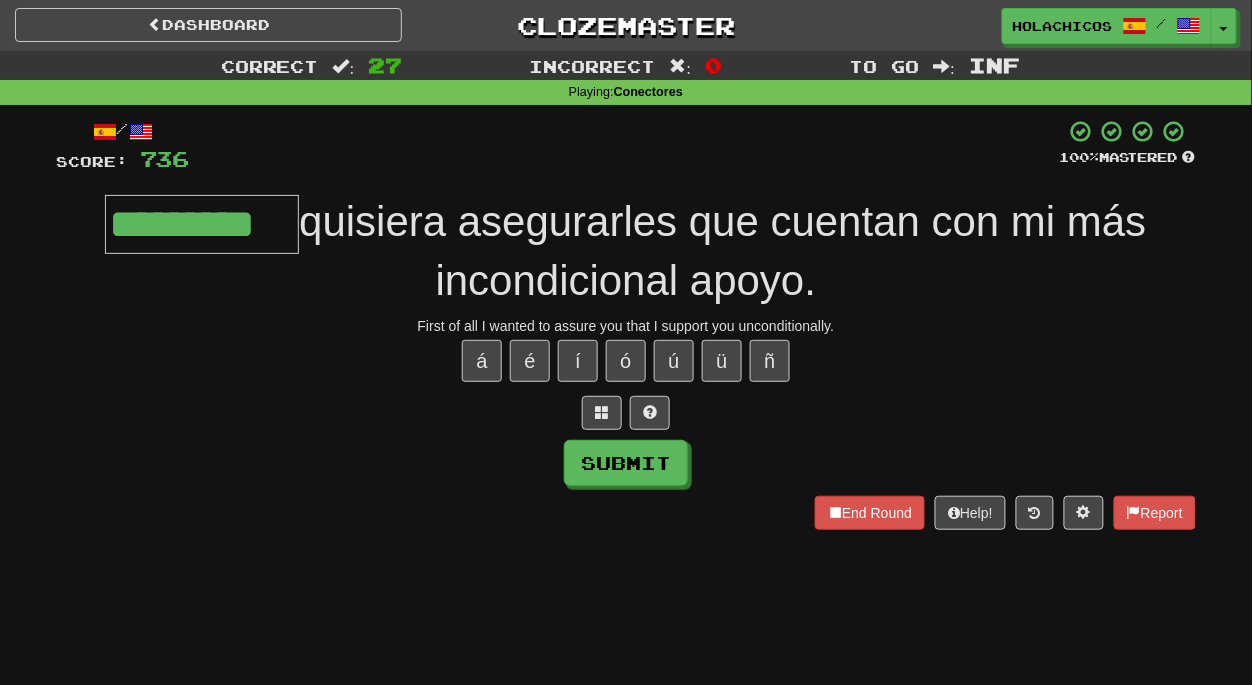 type on "*********" 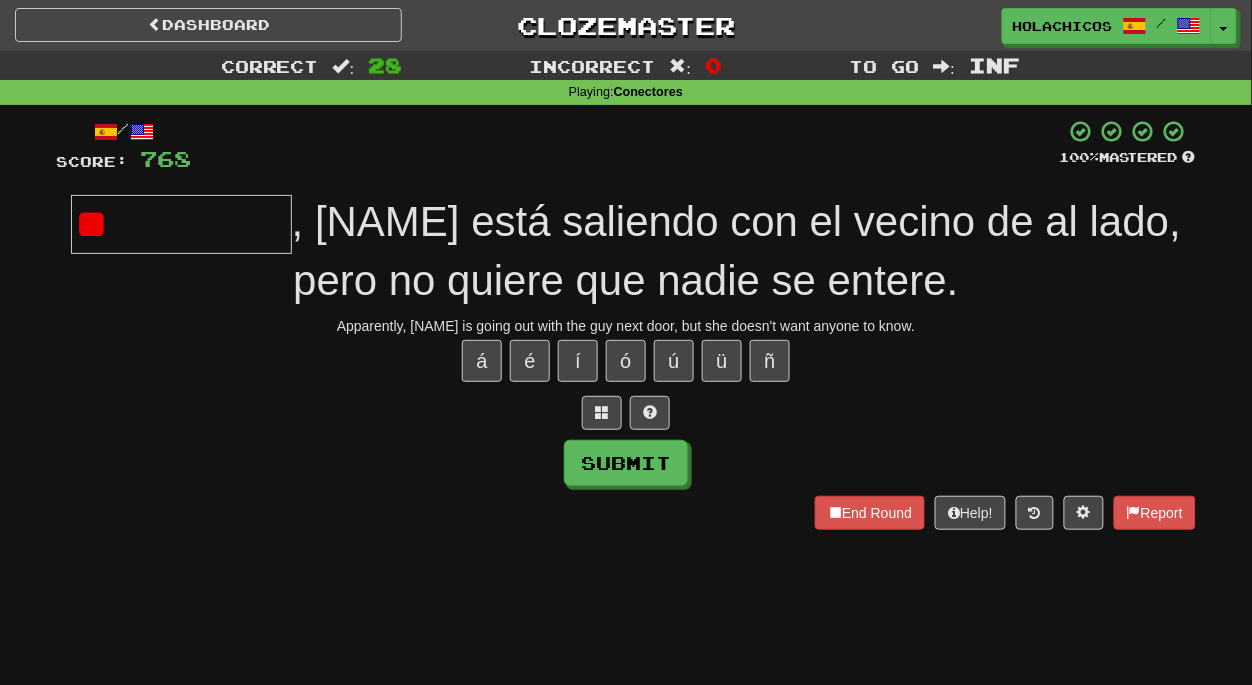 type on "*" 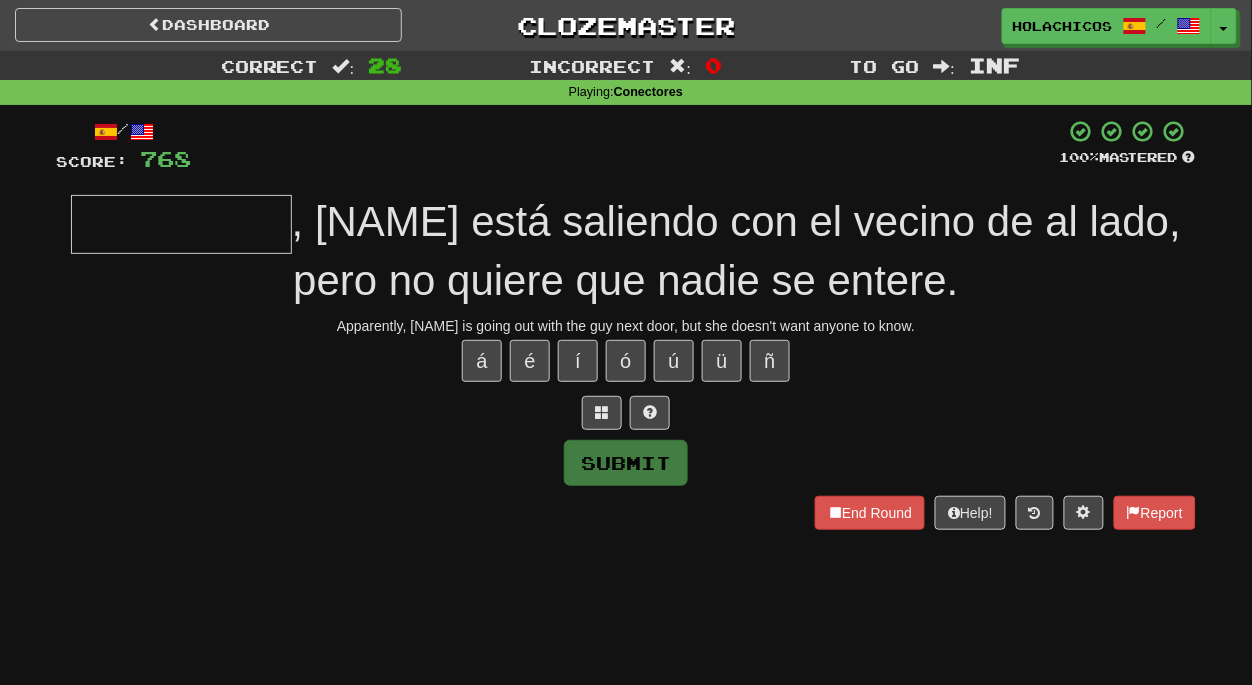 type on "*" 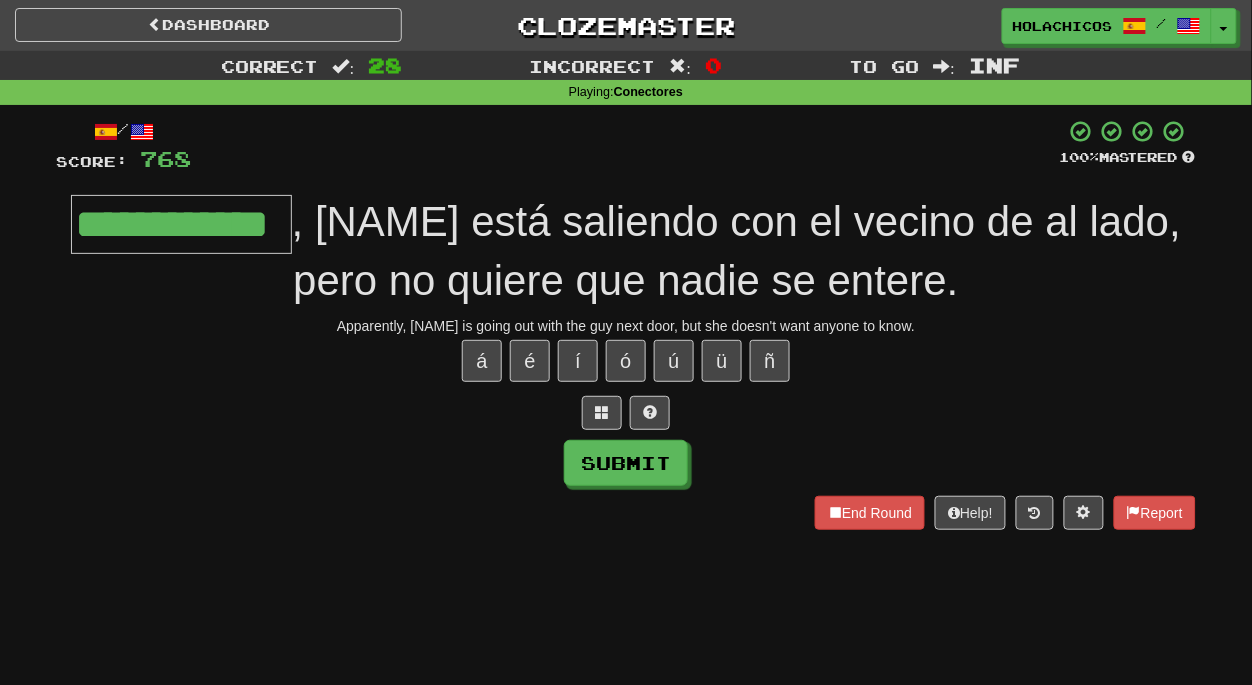type on "**********" 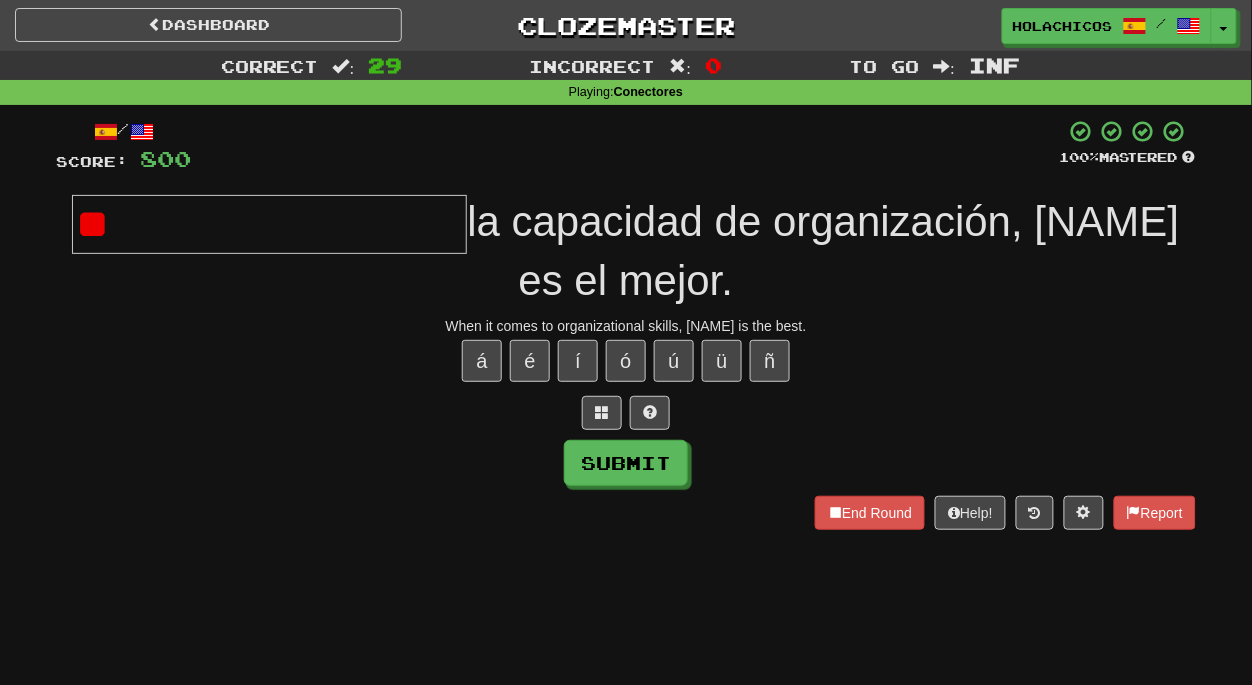 type on "*" 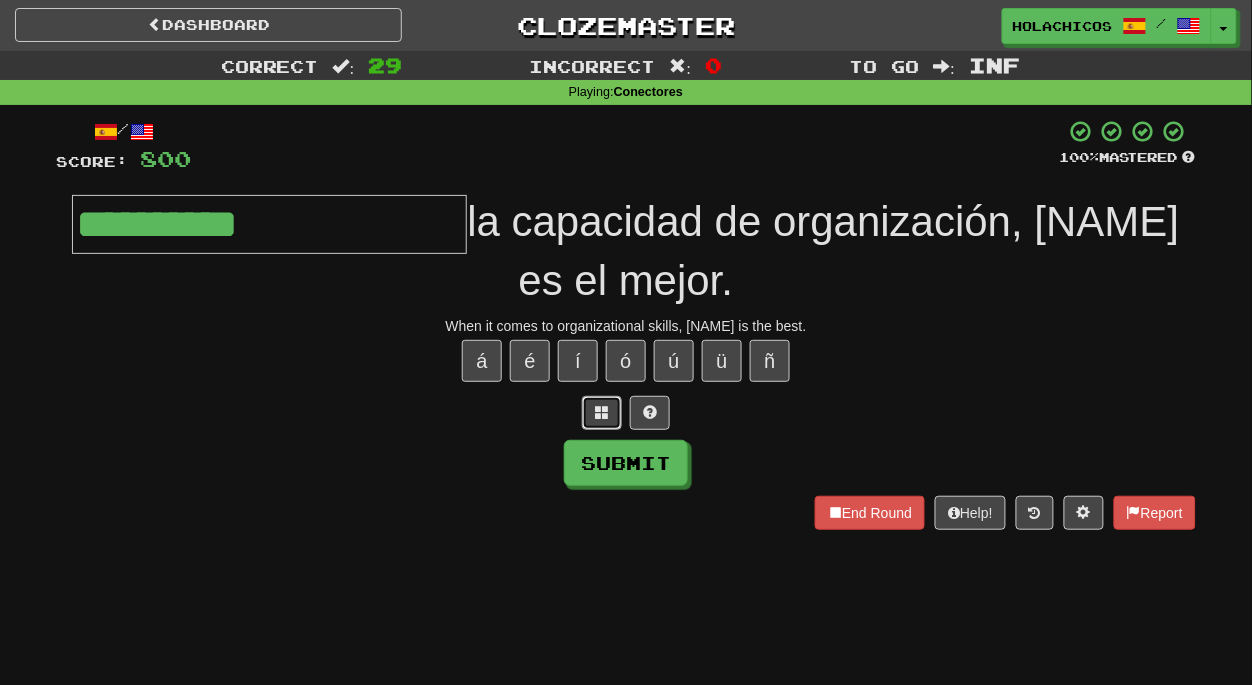 click at bounding box center (602, 413) 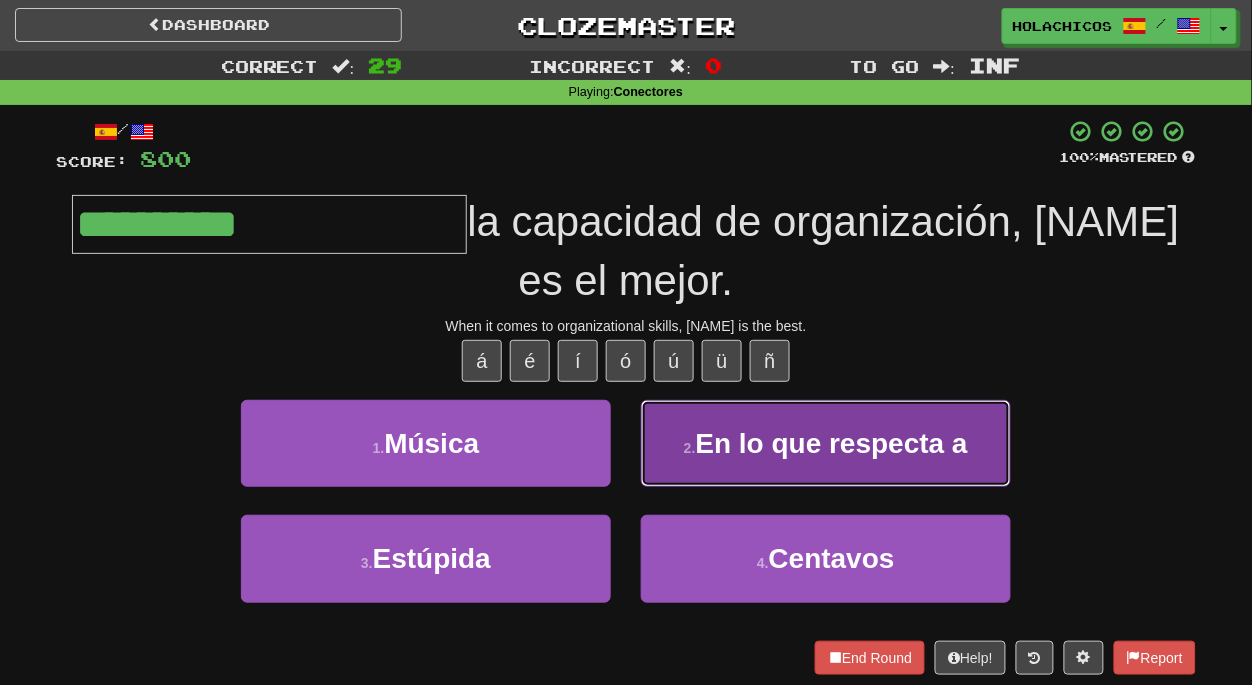 click on "En lo que respecta a" at bounding box center [832, 443] 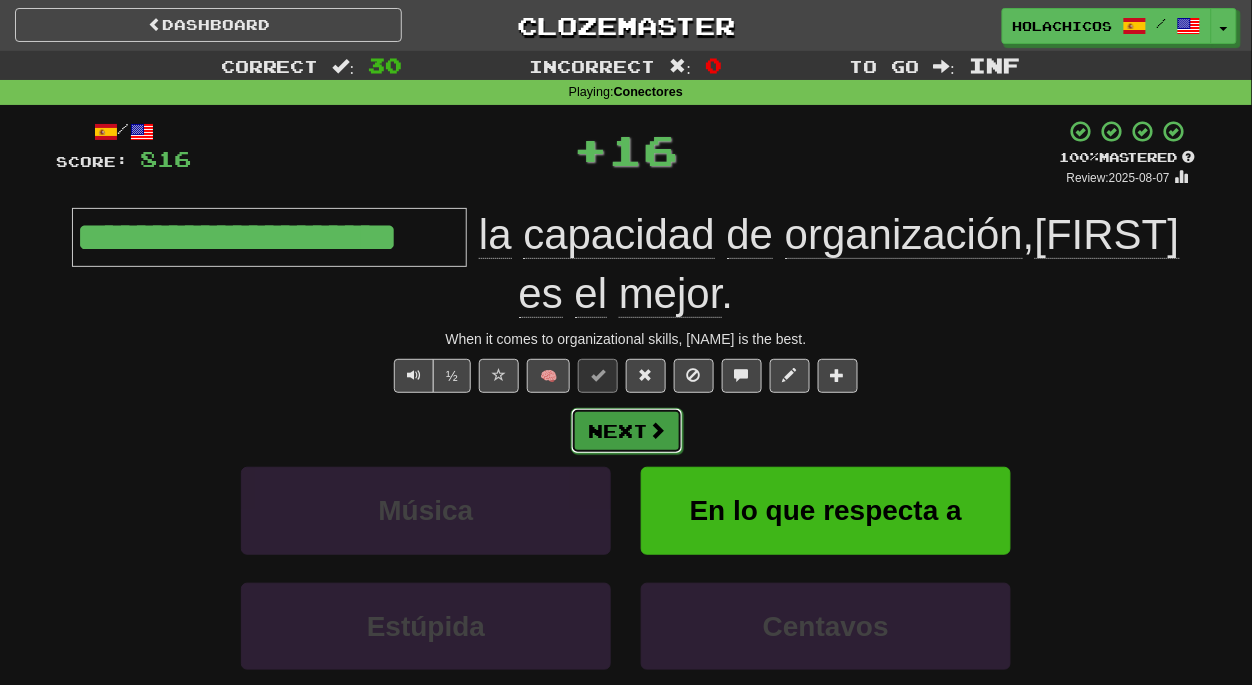 click on "Next" at bounding box center [627, 431] 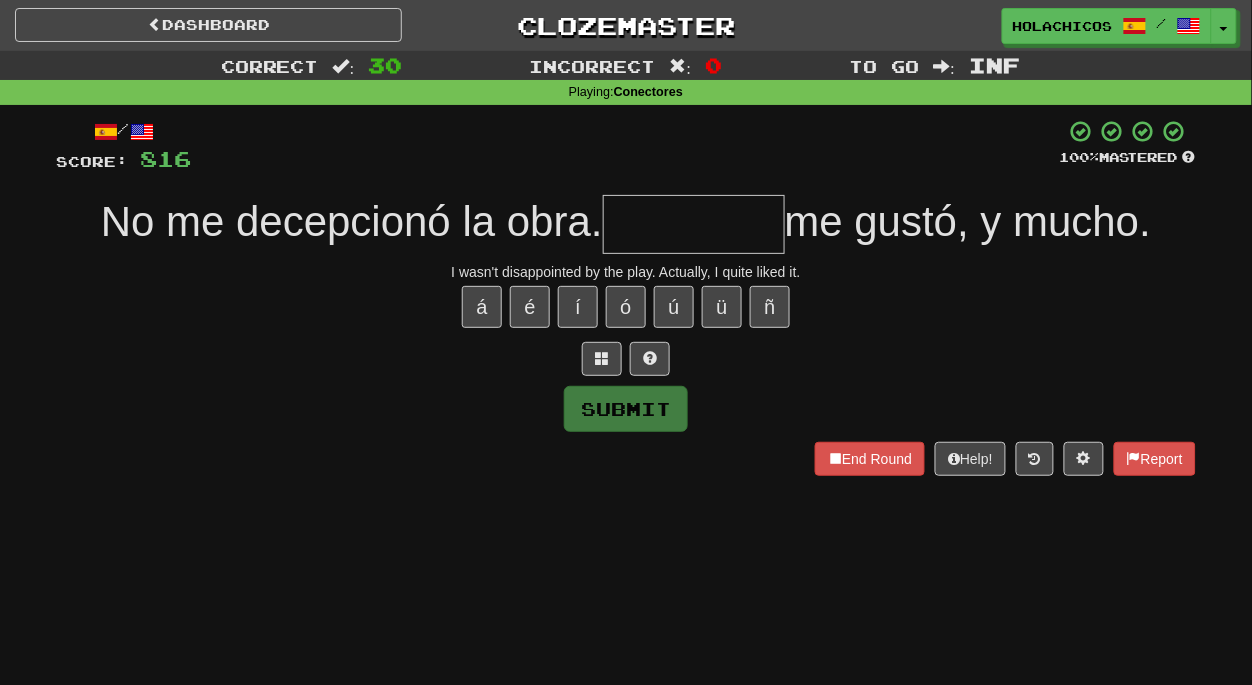 type on "*" 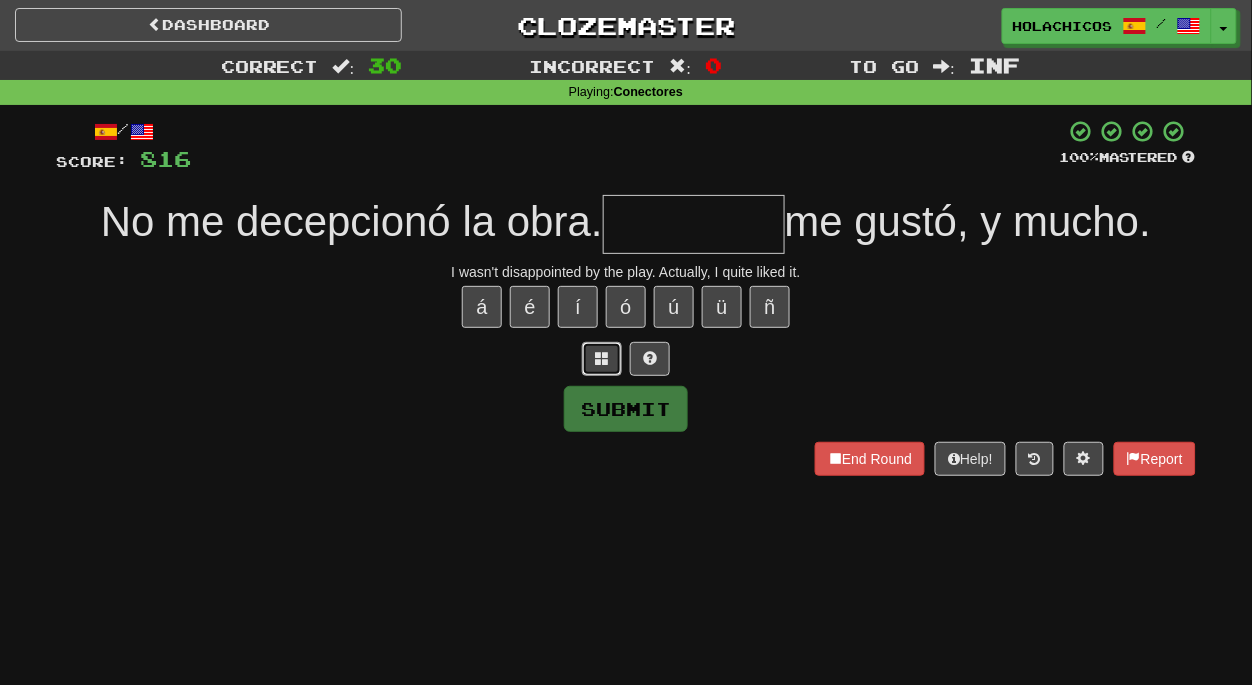 click at bounding box center [602, 358] 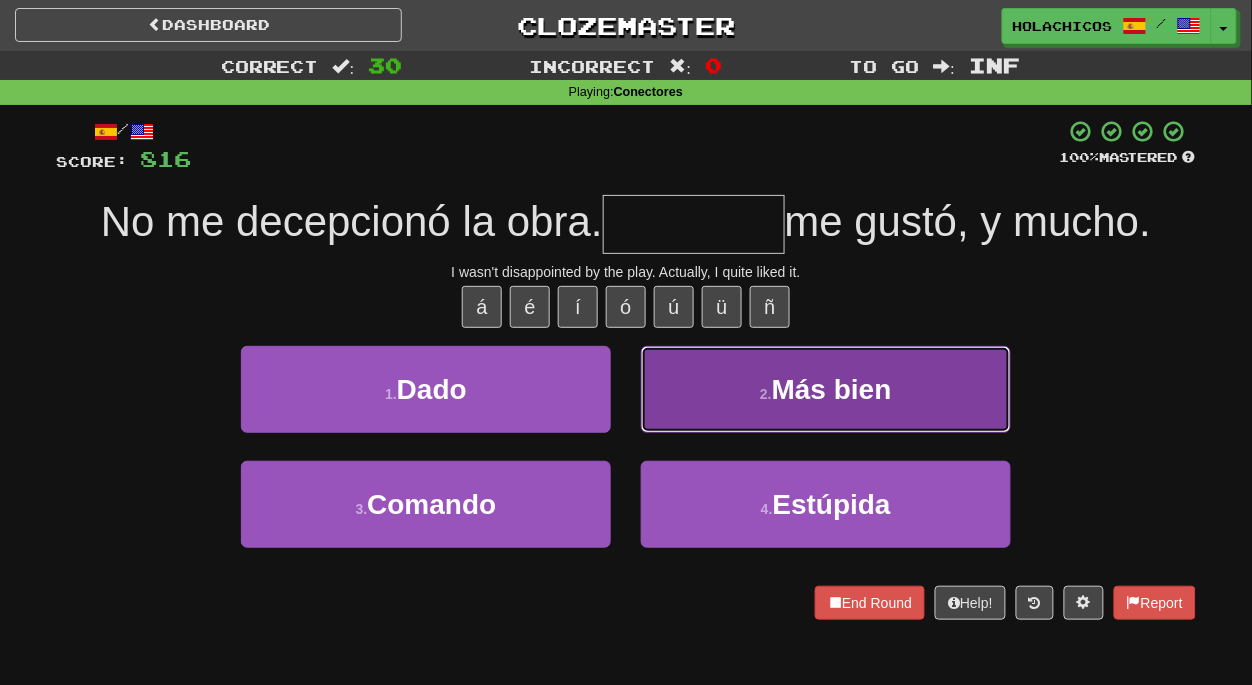 click on "2 .  Más bien" at bounding box center (826, 389) 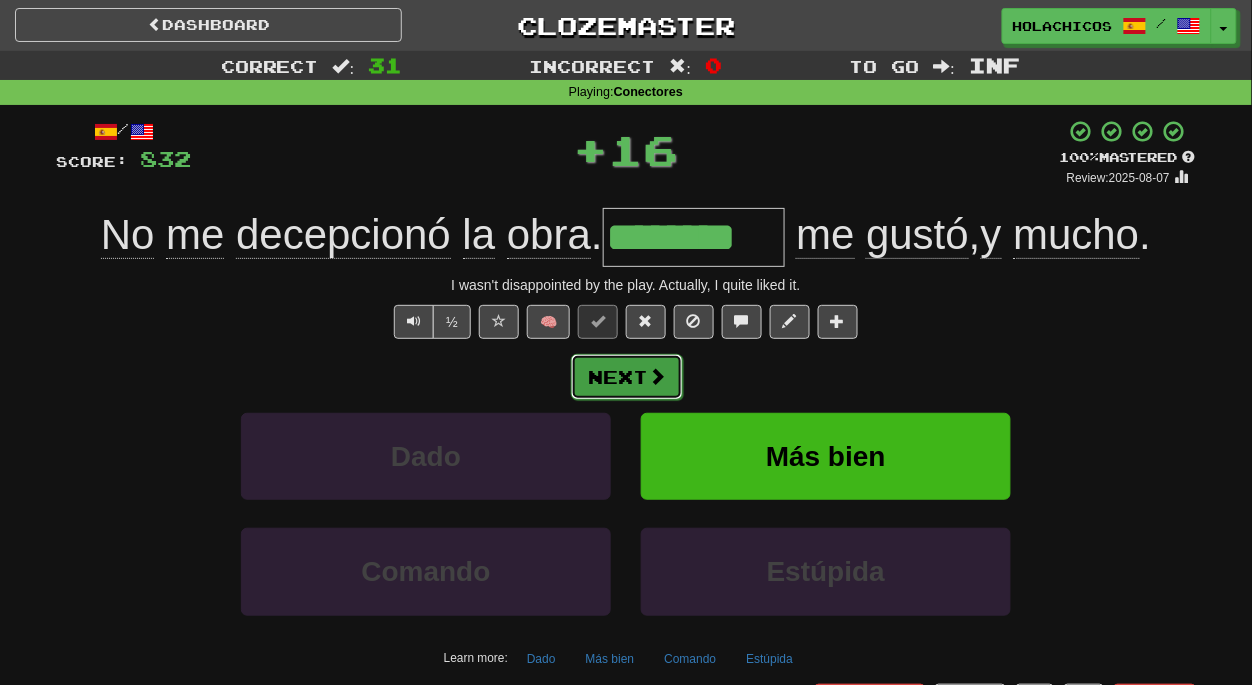 click on "Next" at bounding box center [627, 377] 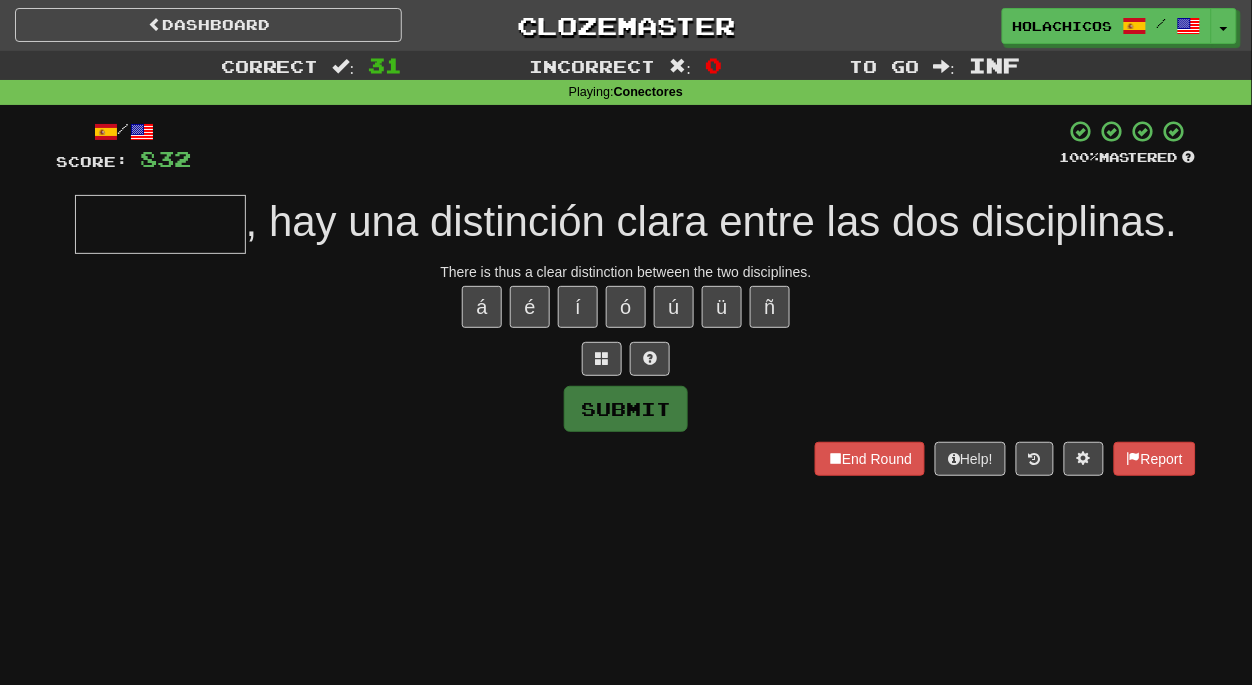 type on "*" 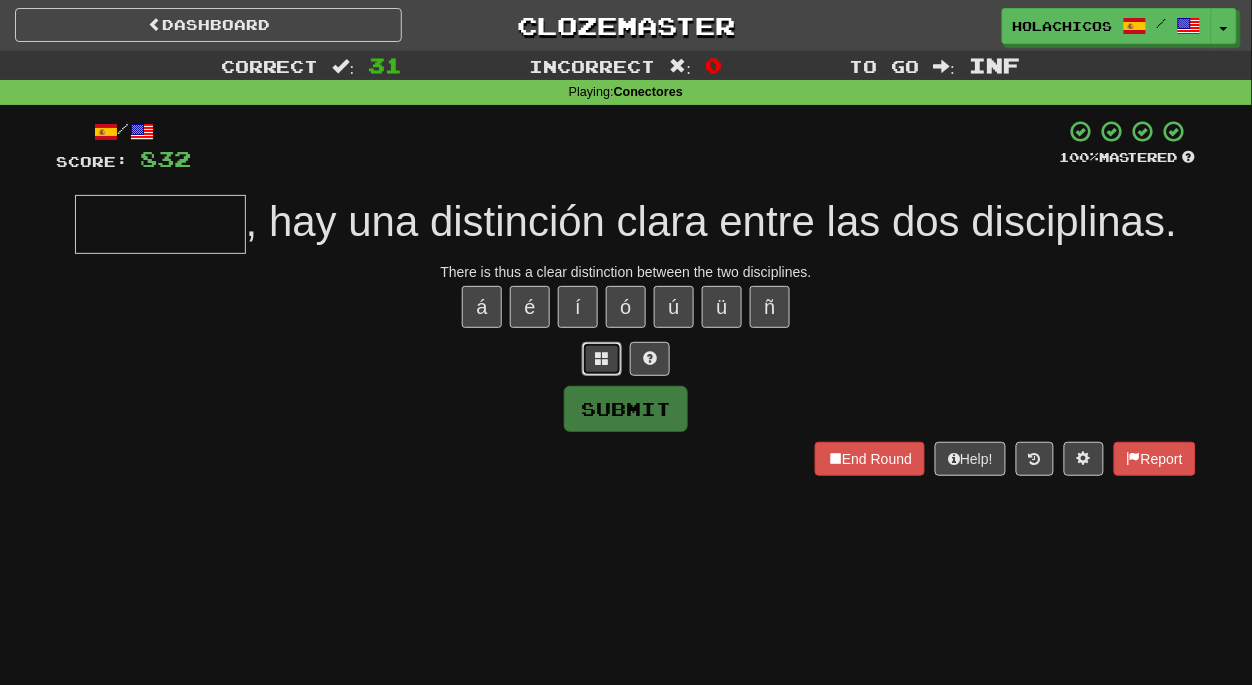 click at bounding box center [602, 359] 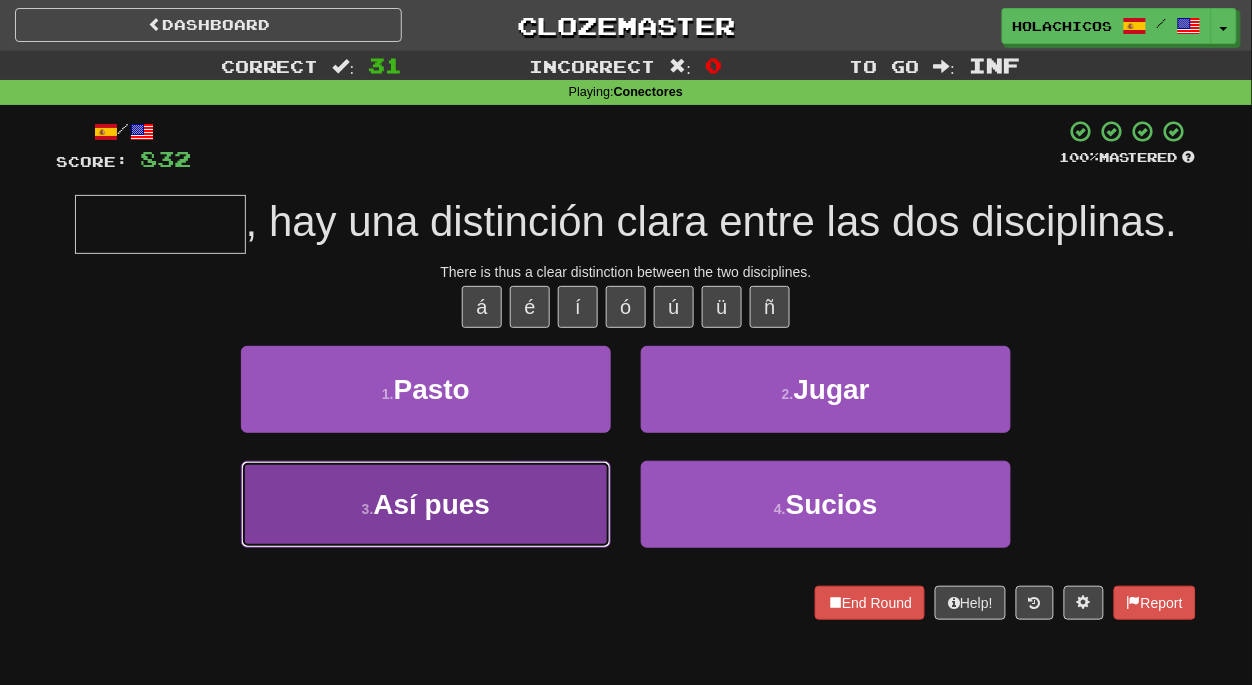 click on "3 .  Así pues" at bounding box center [426, 504] 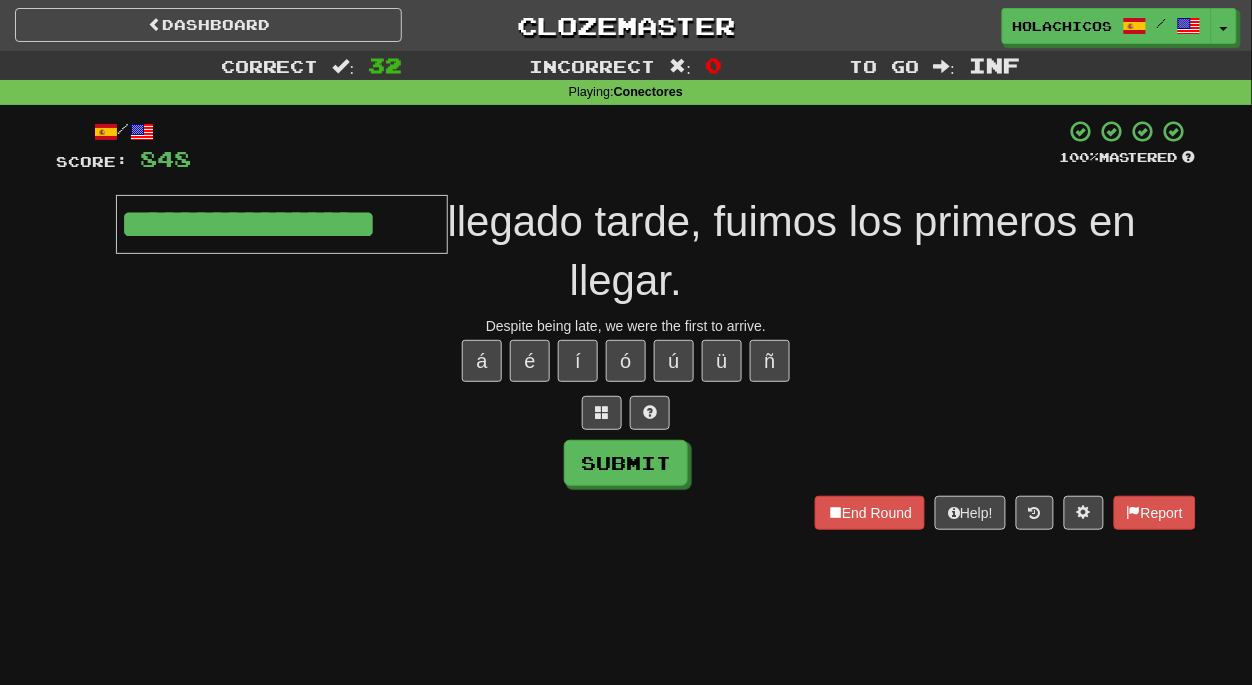 type on "**********" 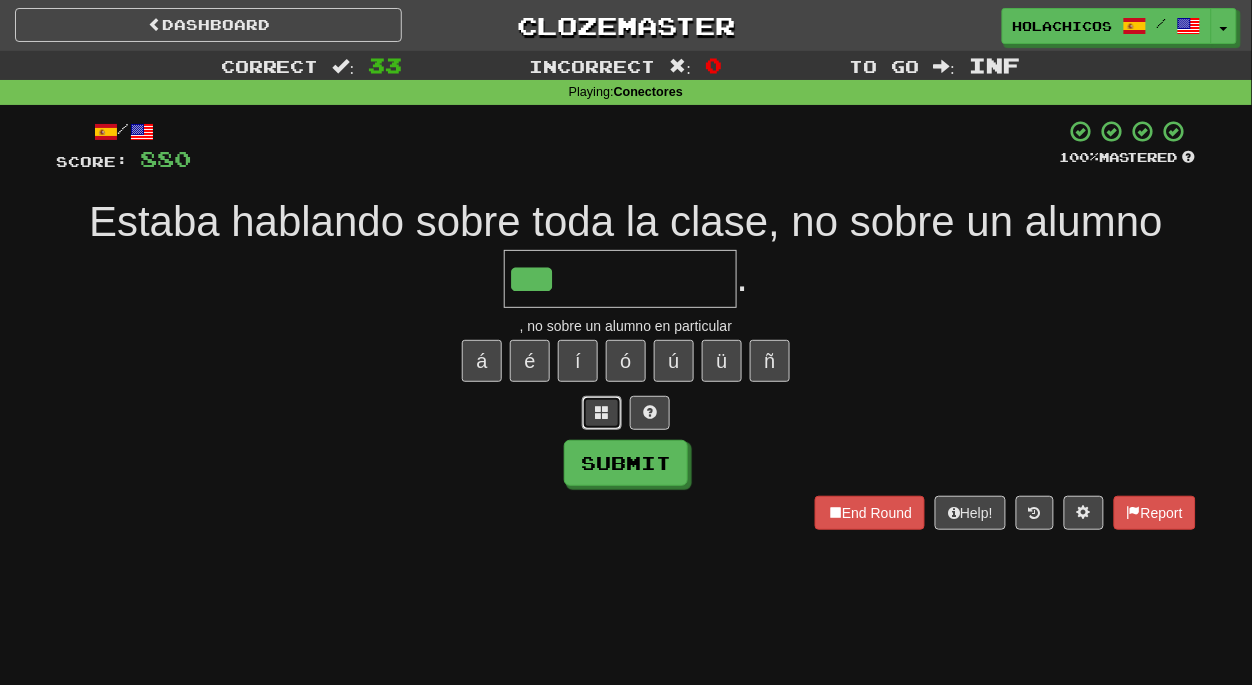 click at bounding box center [602, 413] 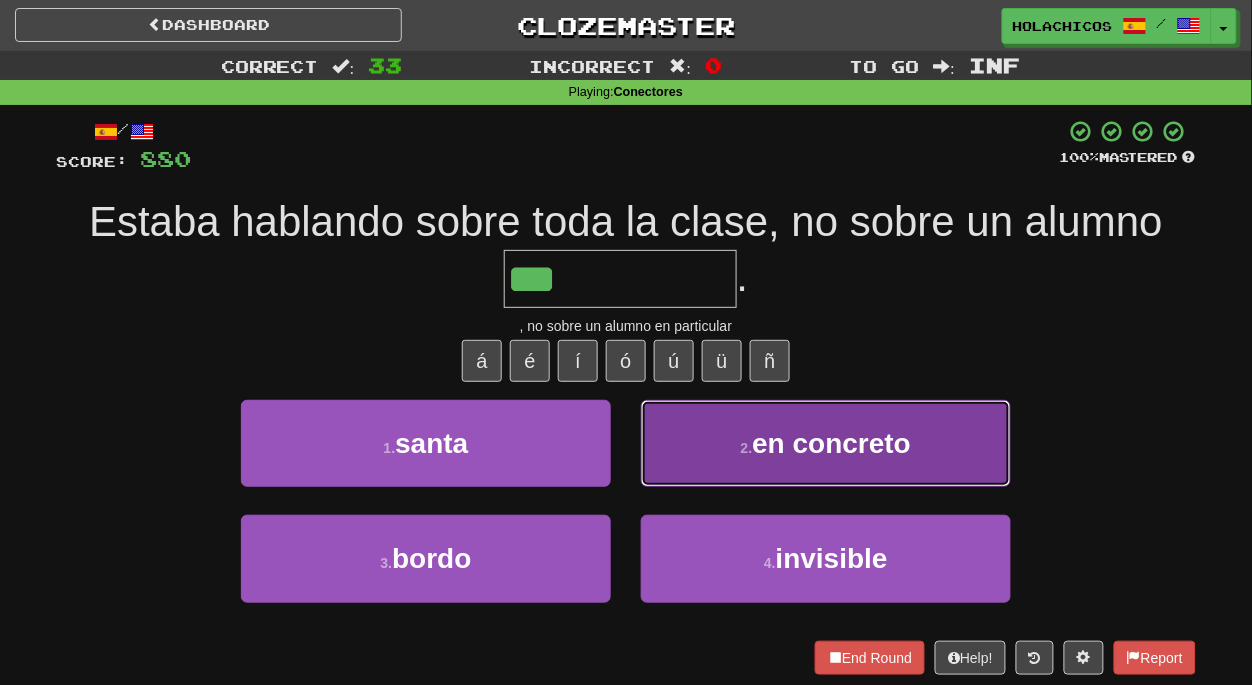 click on "2 .  en concreto" at bounding box center [826, 443] 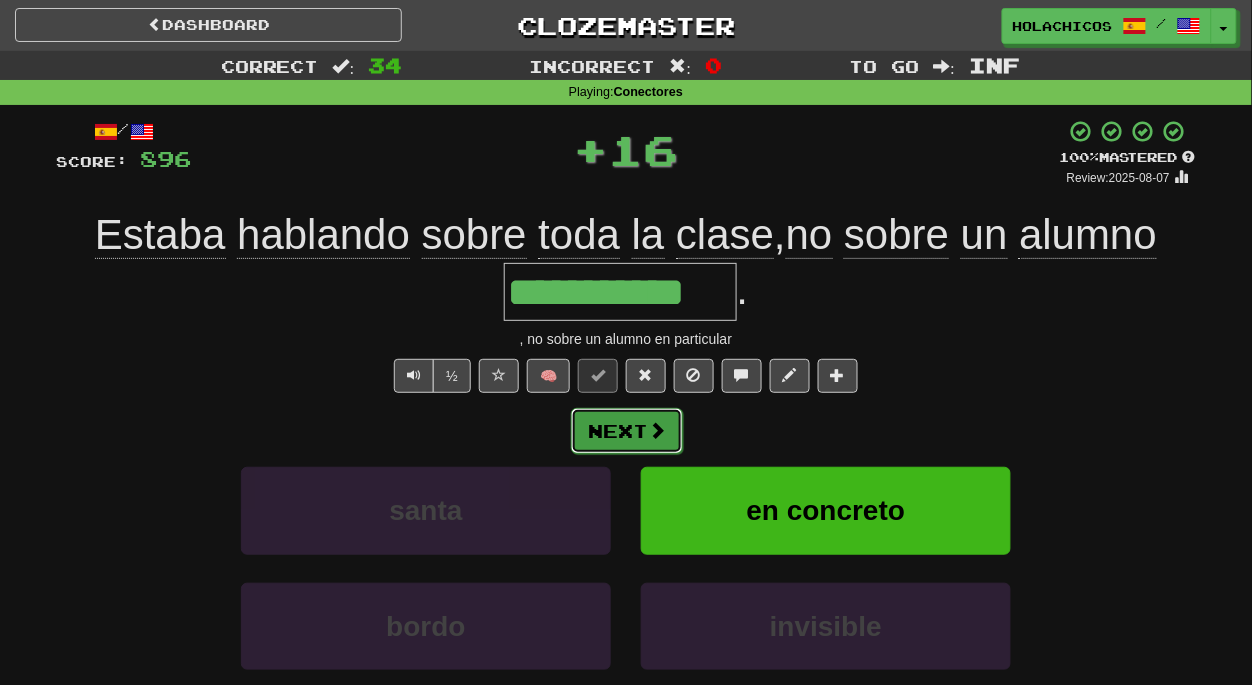 click on "Next" at bounding box center (627, 431) 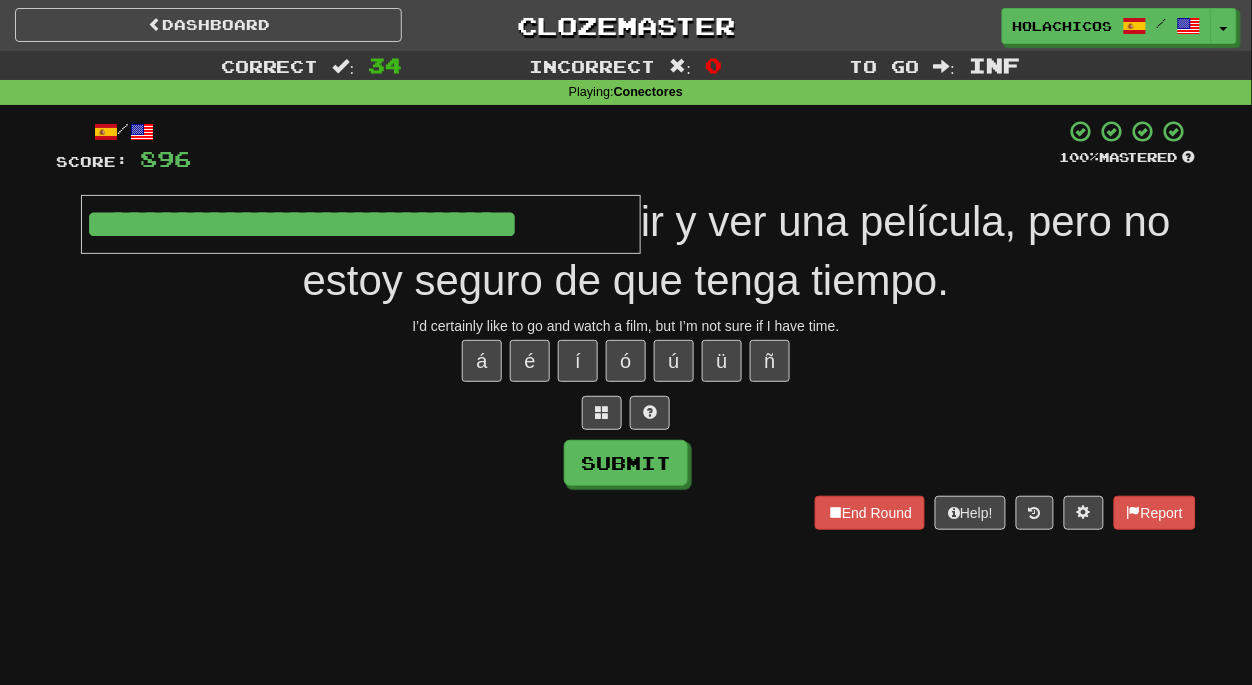 type on "**********" 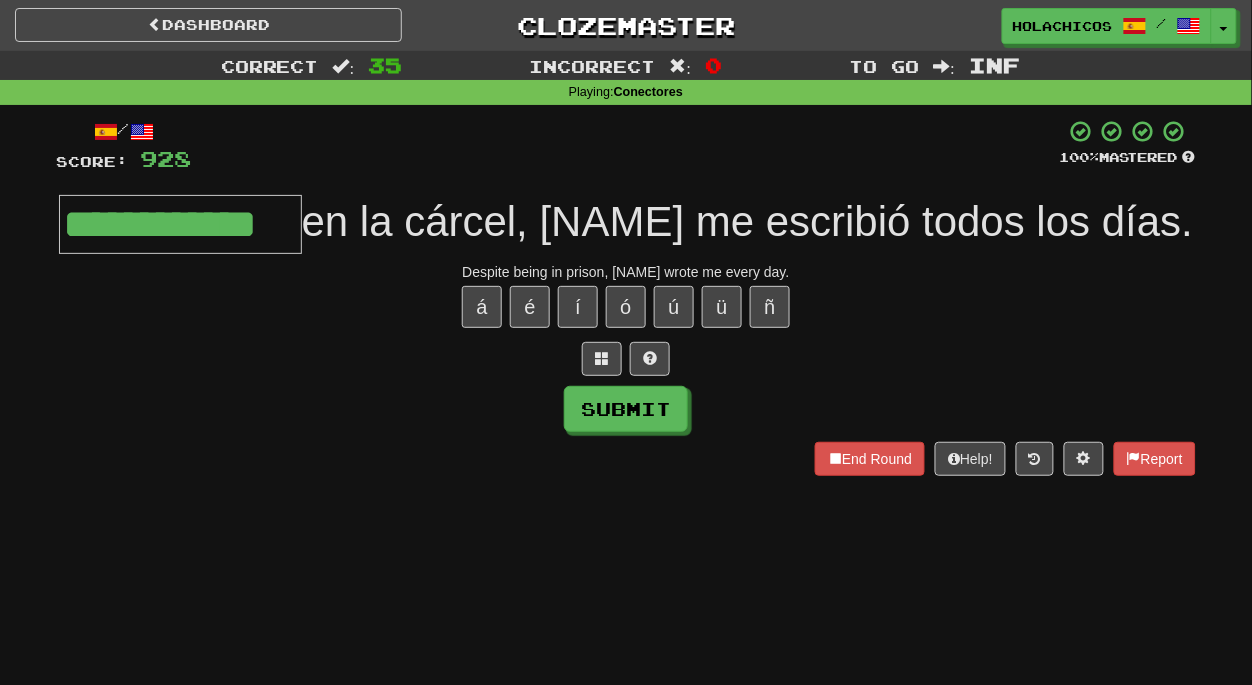 type on "**********" 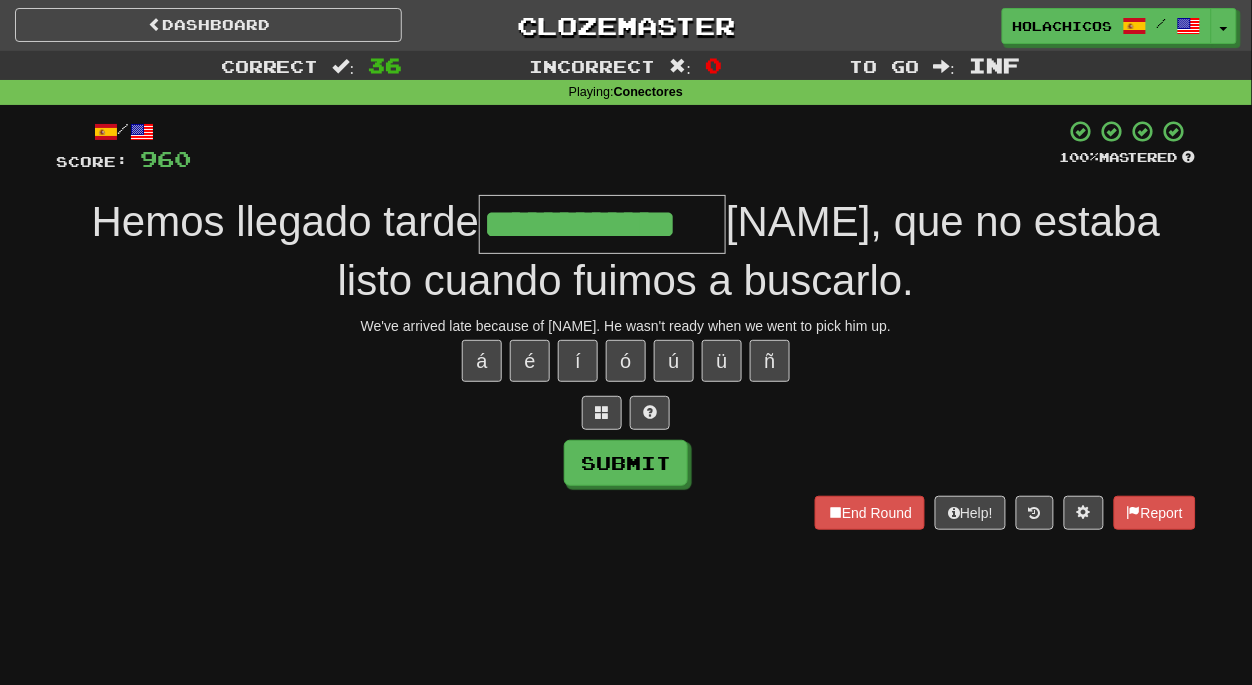type on "**********" 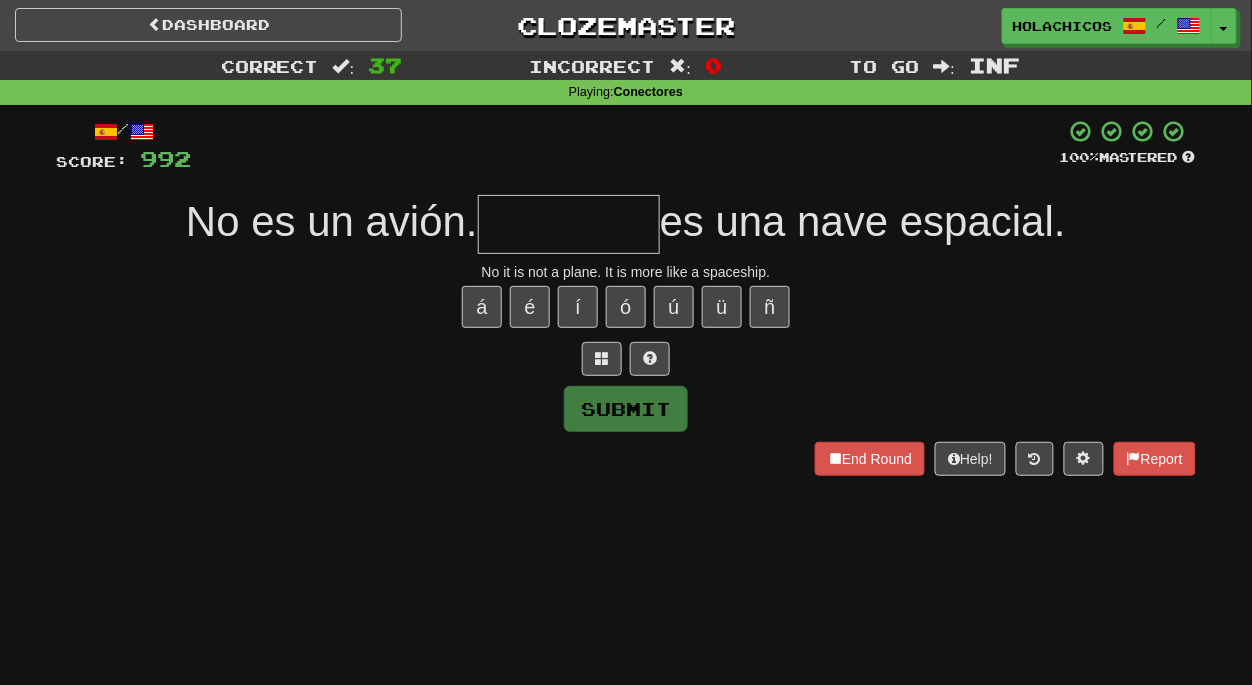 type on "*" 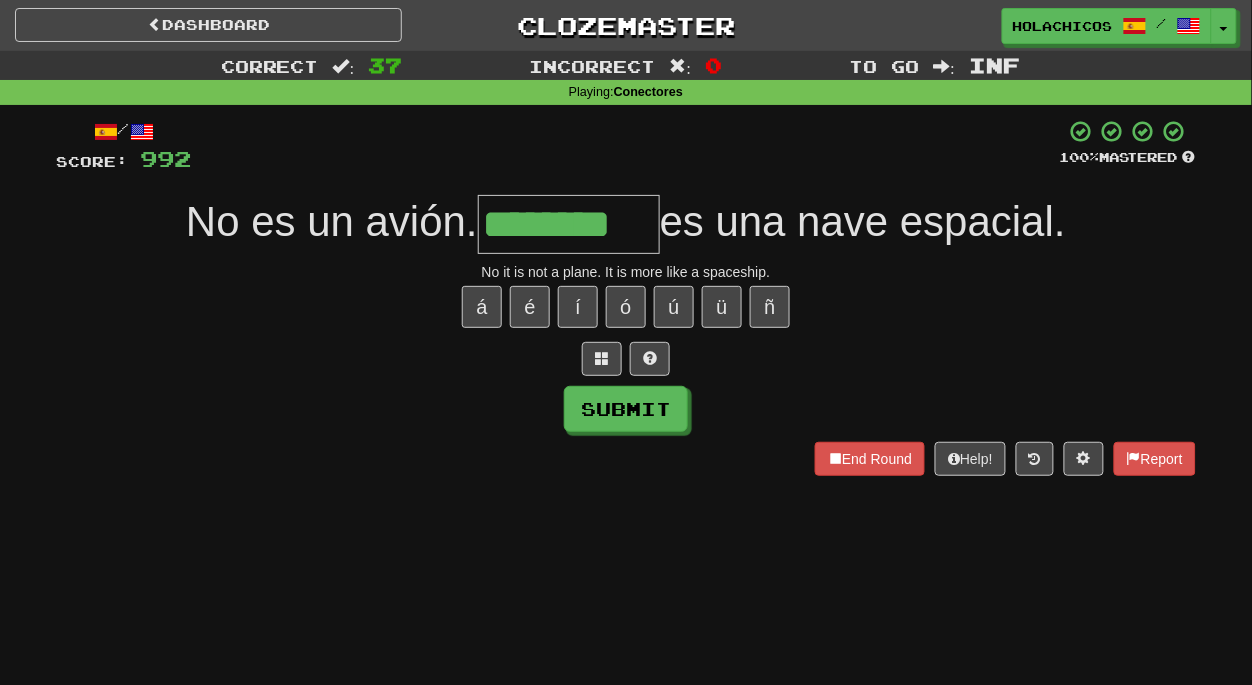 type on "********" 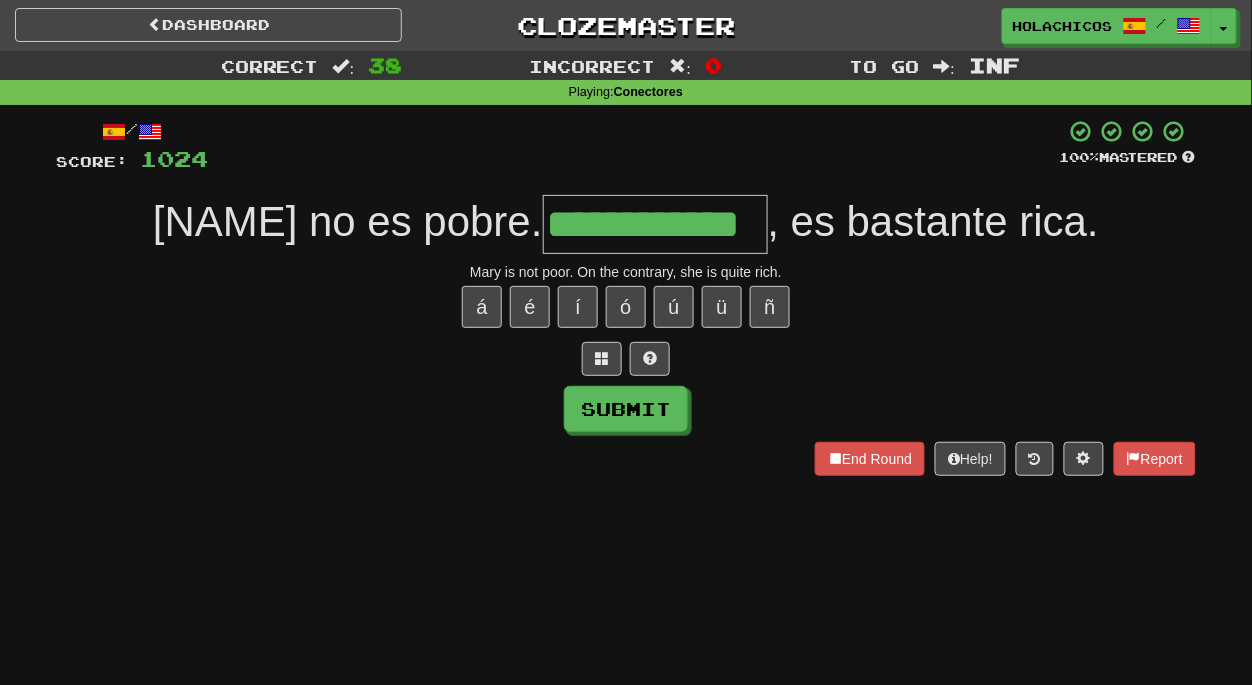 type on "**********" 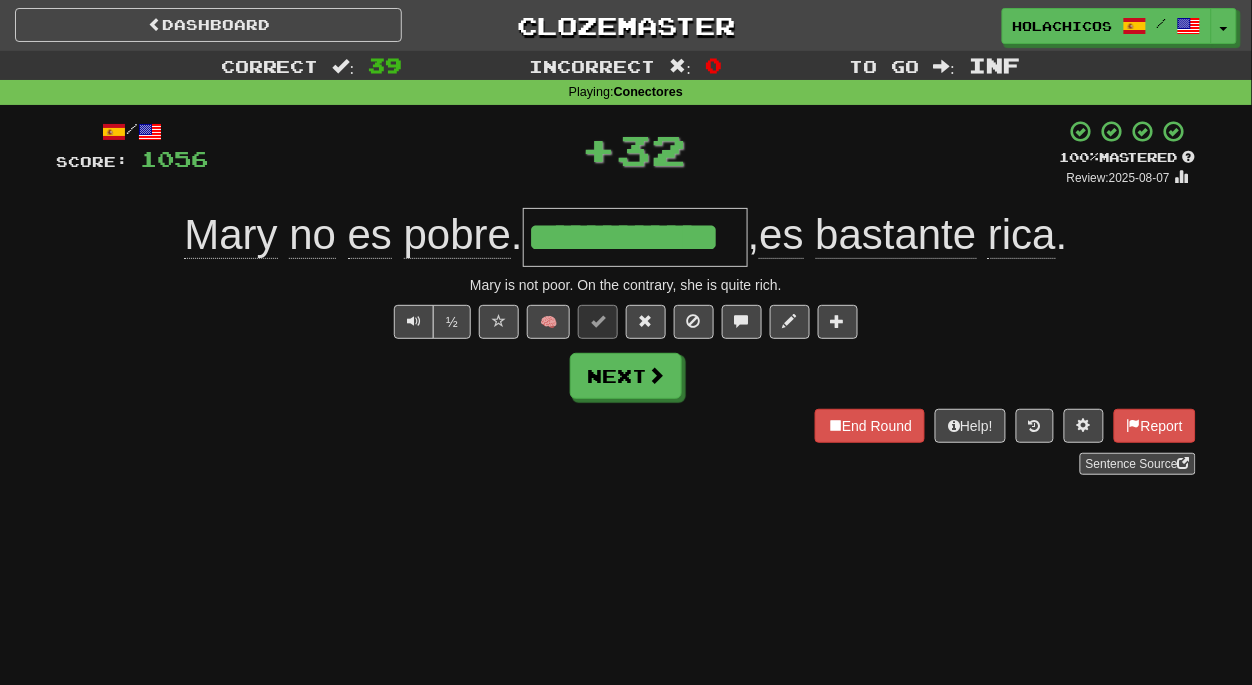 type 